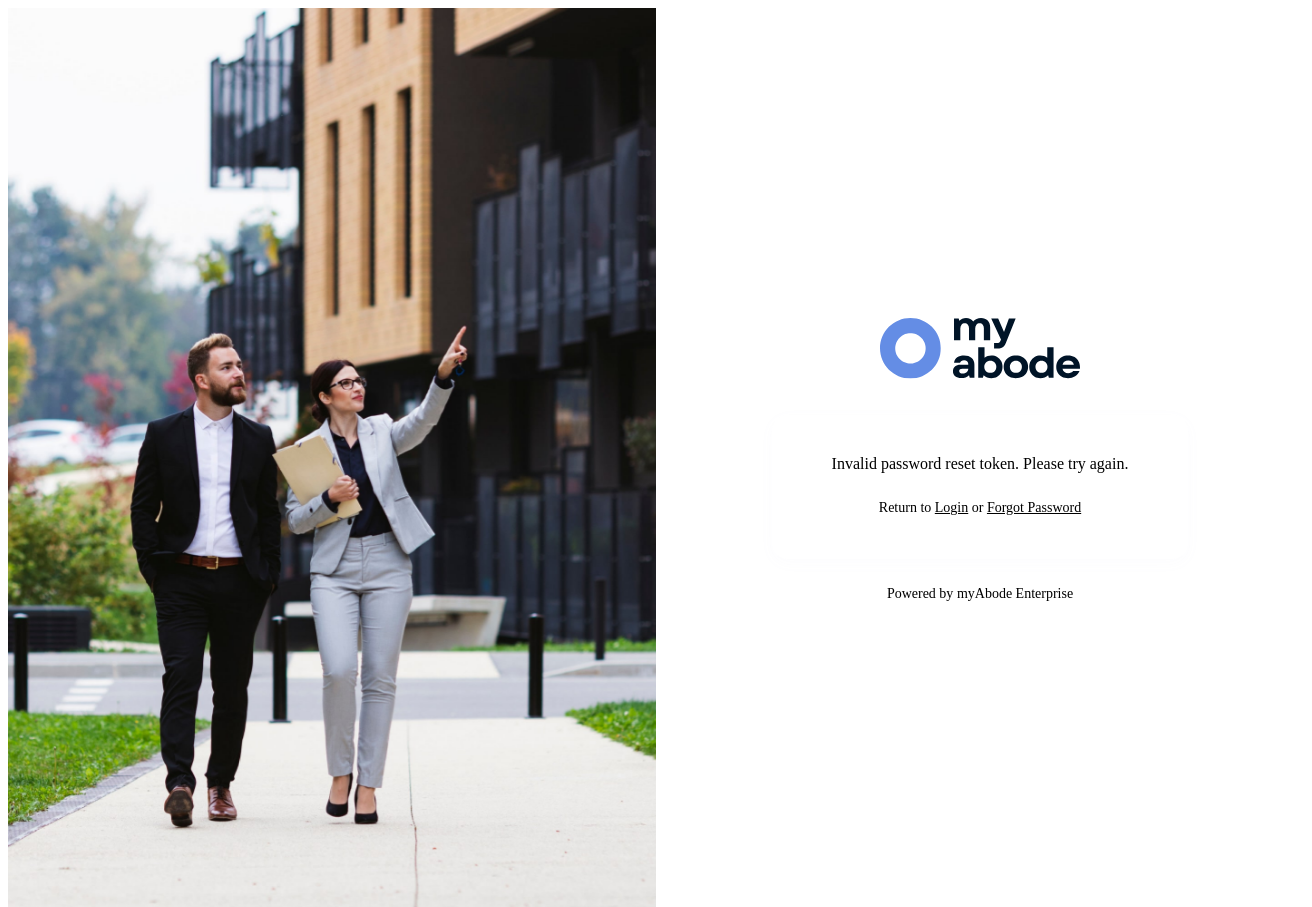 scroll, scrollTop: 0, scrollLeft: 0, axis: both 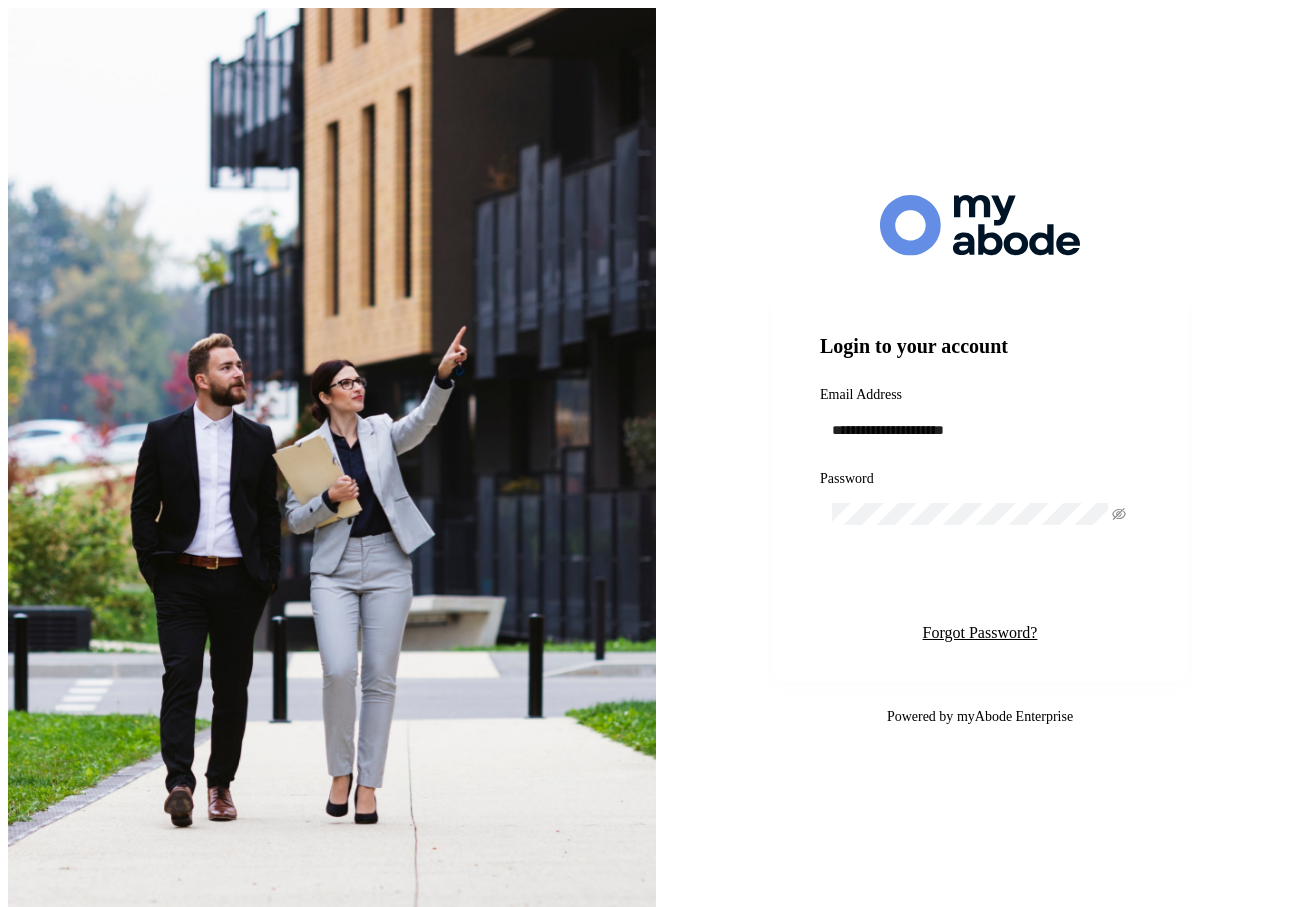 click on "Login" at bounding box center [979, 584] 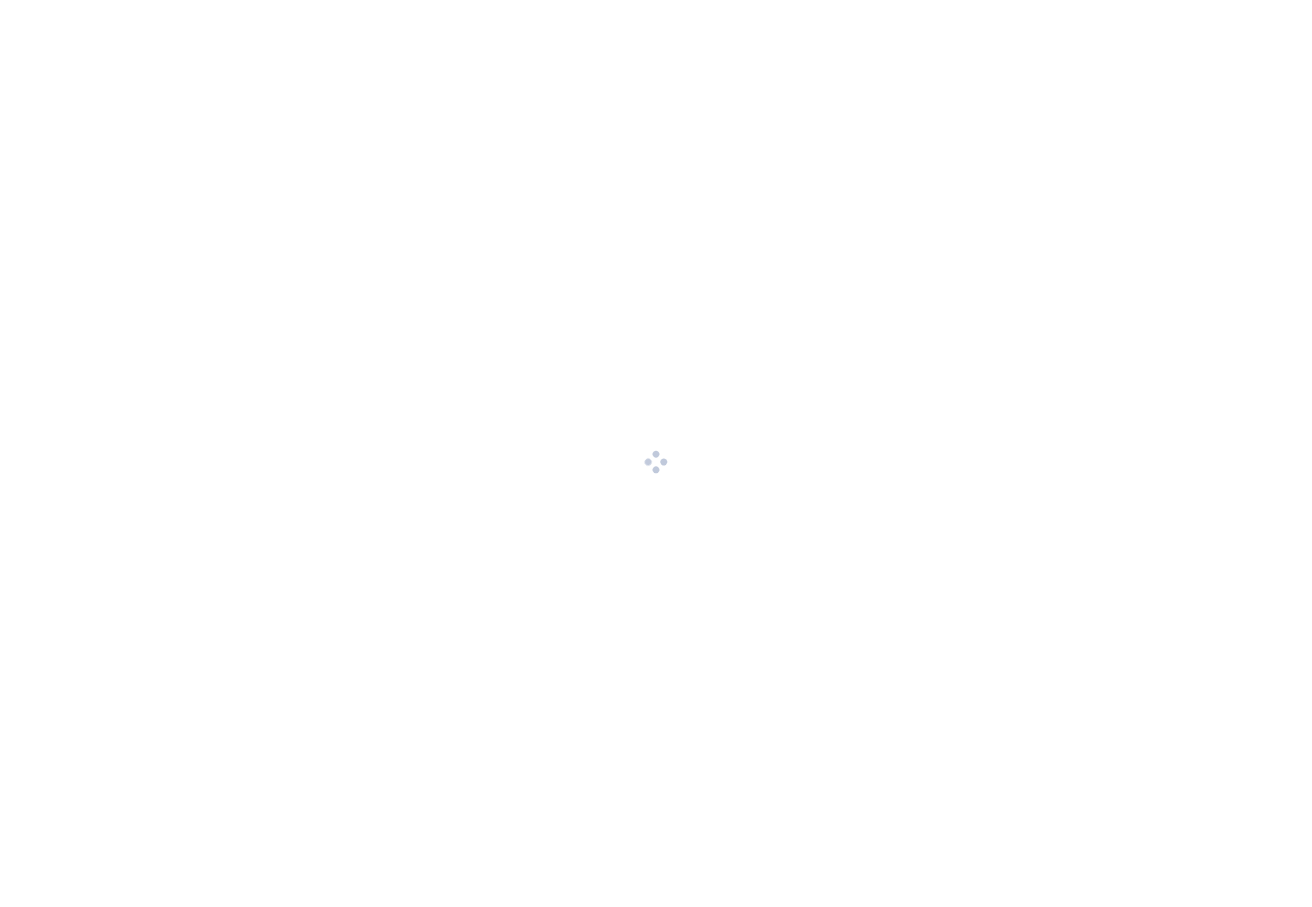 scroll, scrollTop: 0, scrollLeft: 0, axis: both 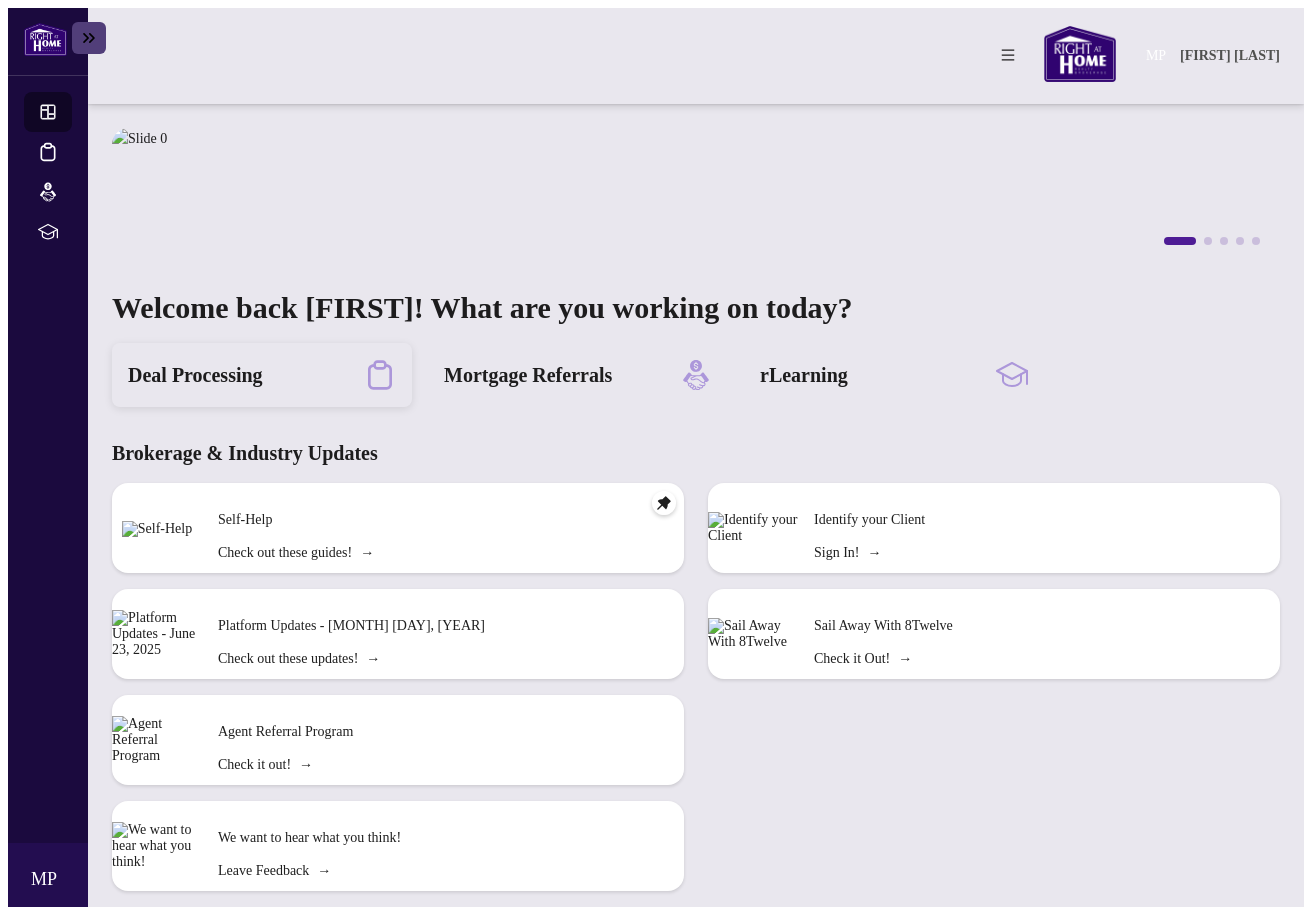 click on "Deal Processing" at bounding box center (195, 375) 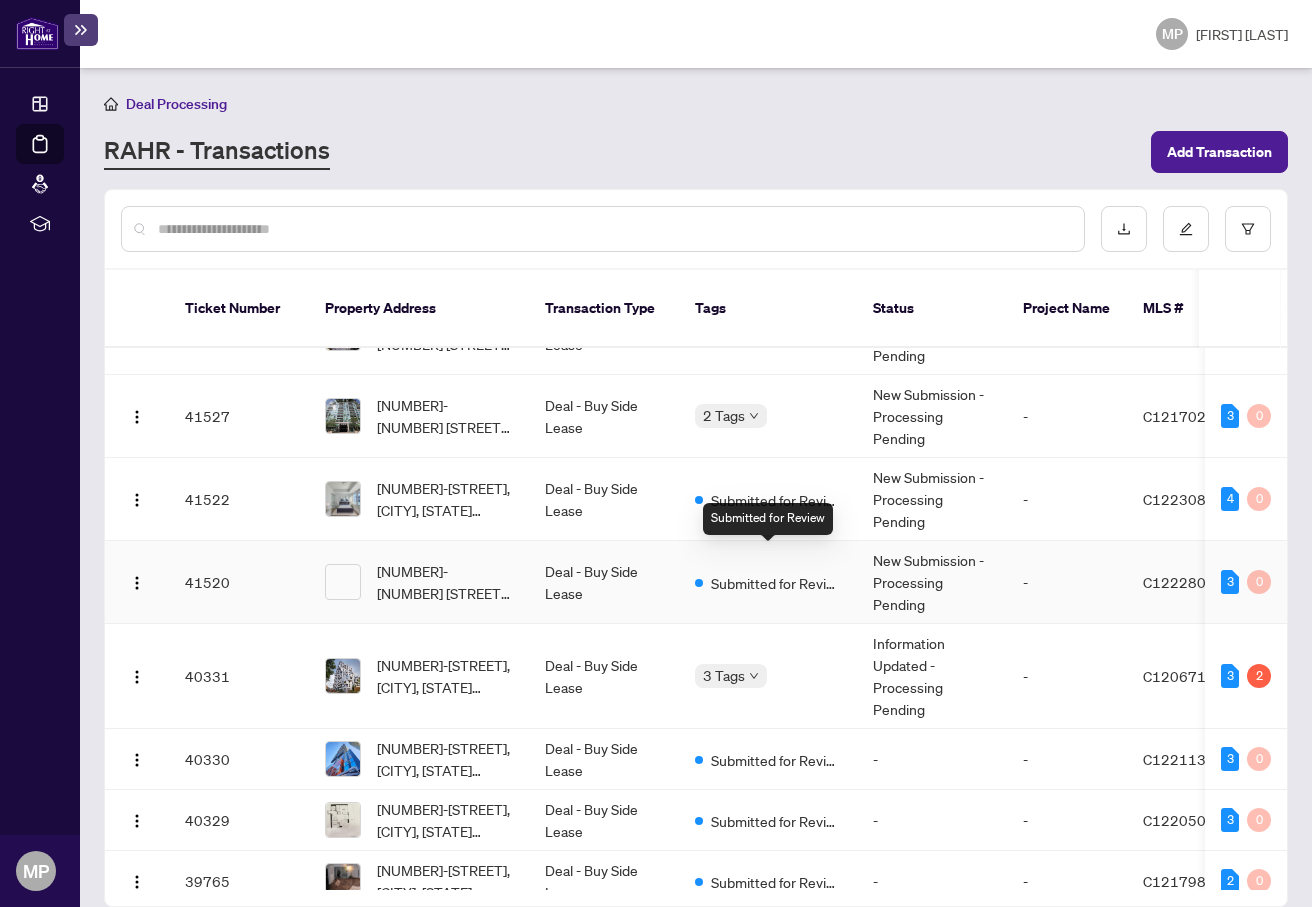 scroll, scrollTop: 139, scrollLeft: 0, axis: vertical 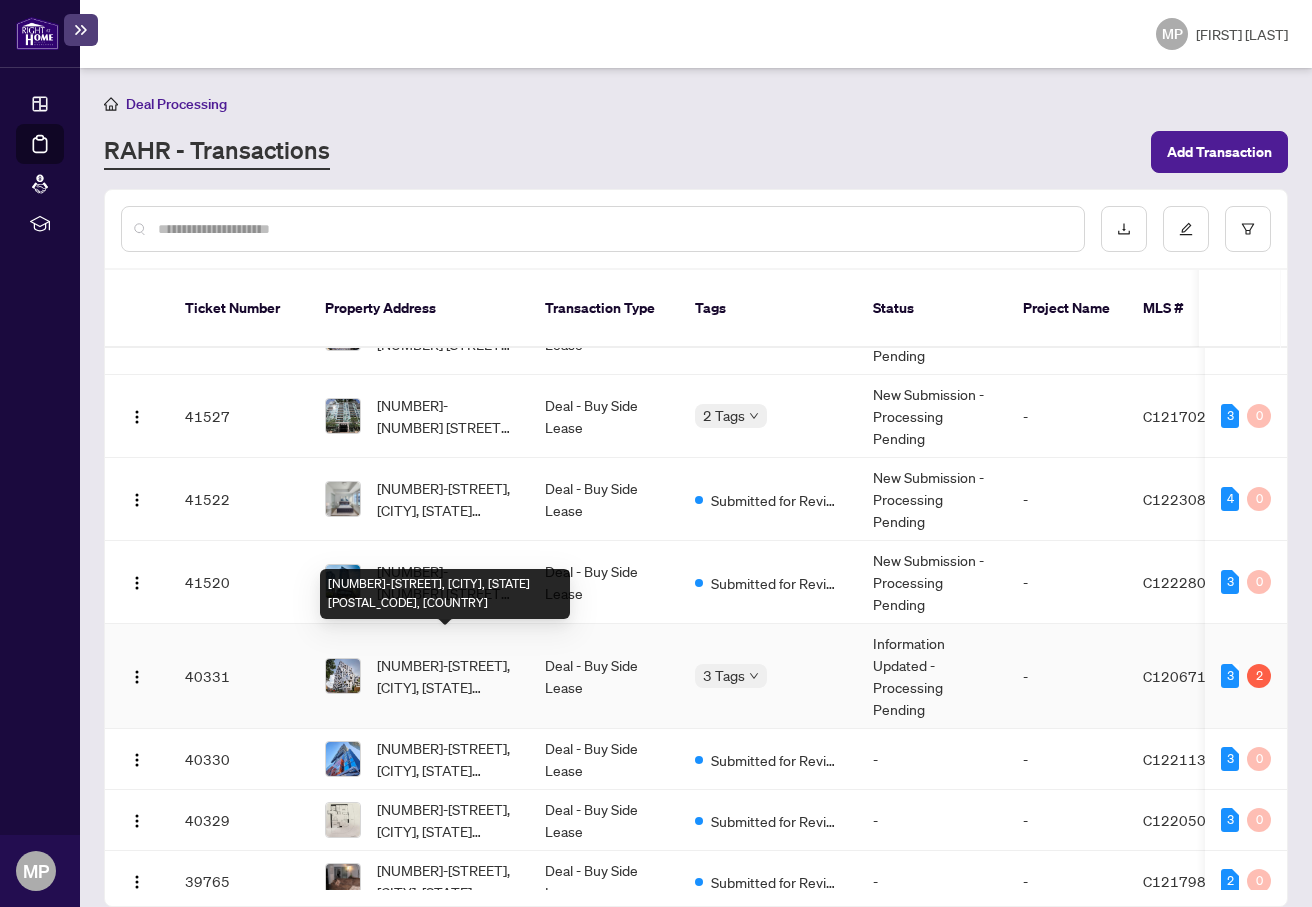 click on "[NUMBER]-[STREET], [CITY], [STATE] [POSTAL_CODE], [COUNTRY]" at bounding box center [445, 676] 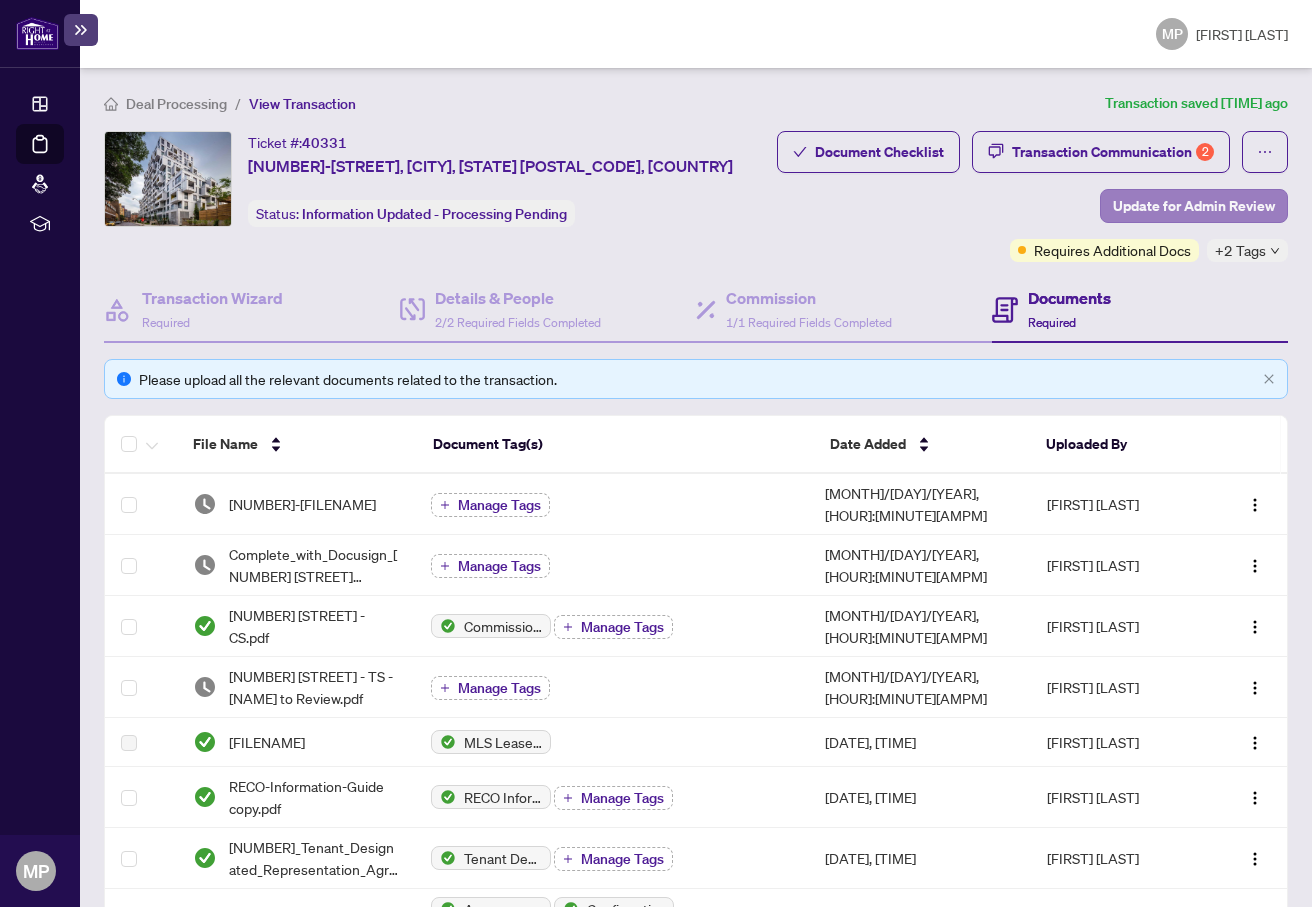 scroll, scrollTop: 0, scrollLeft: 0, axis: both 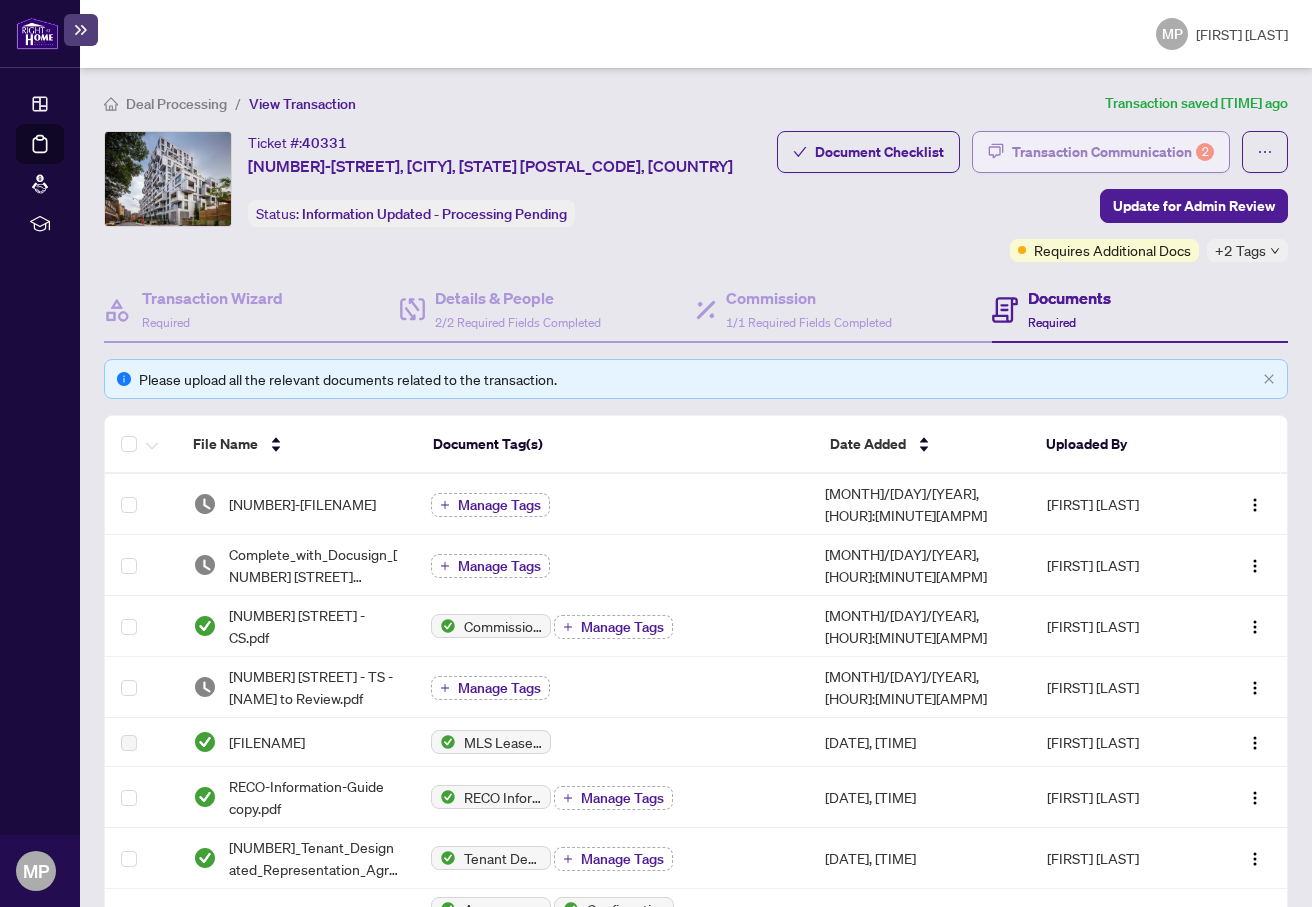 click on "Transaction Communication 2" at bounding box center [1113, 152] 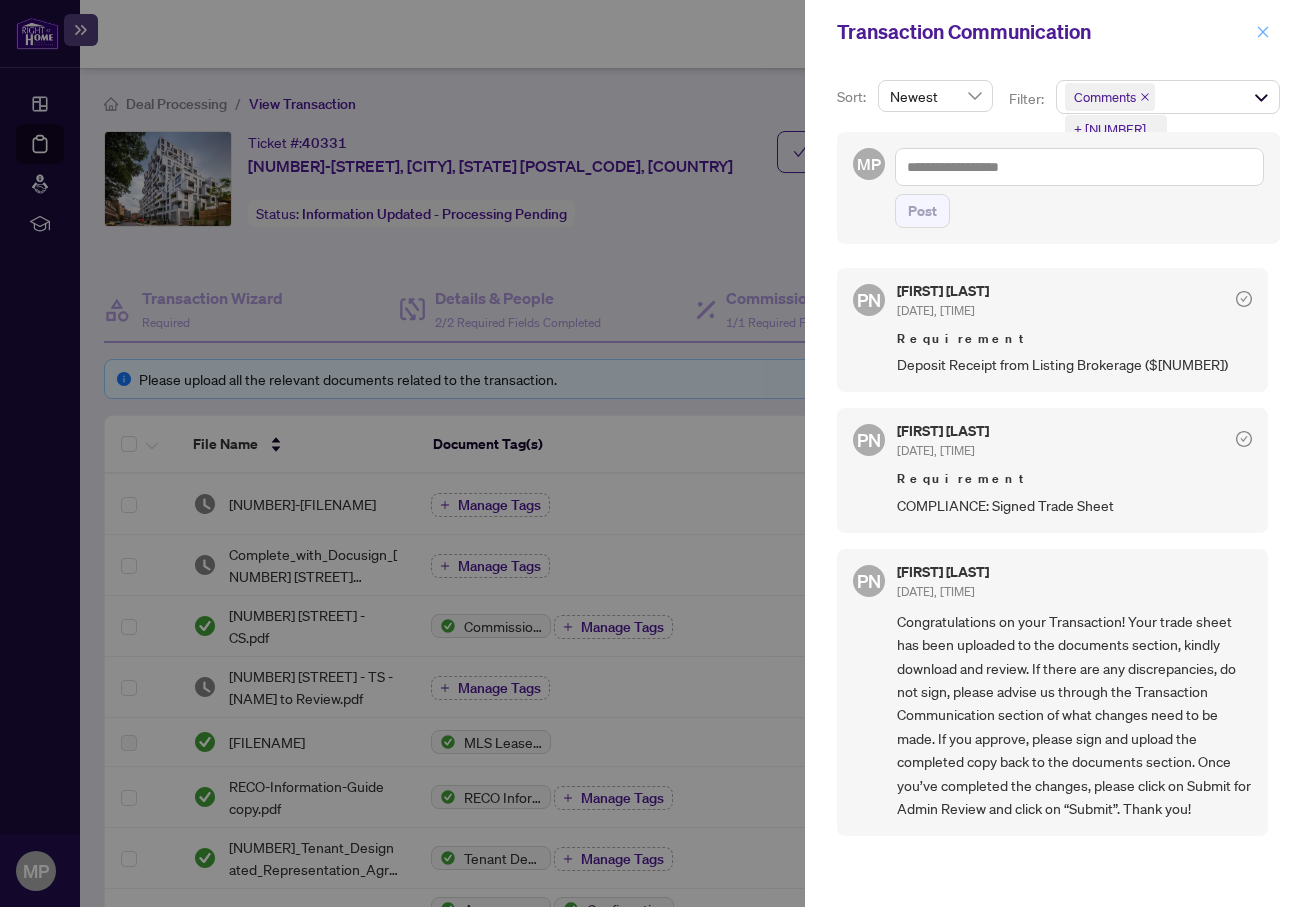 click at bounding box center (1263, 32) 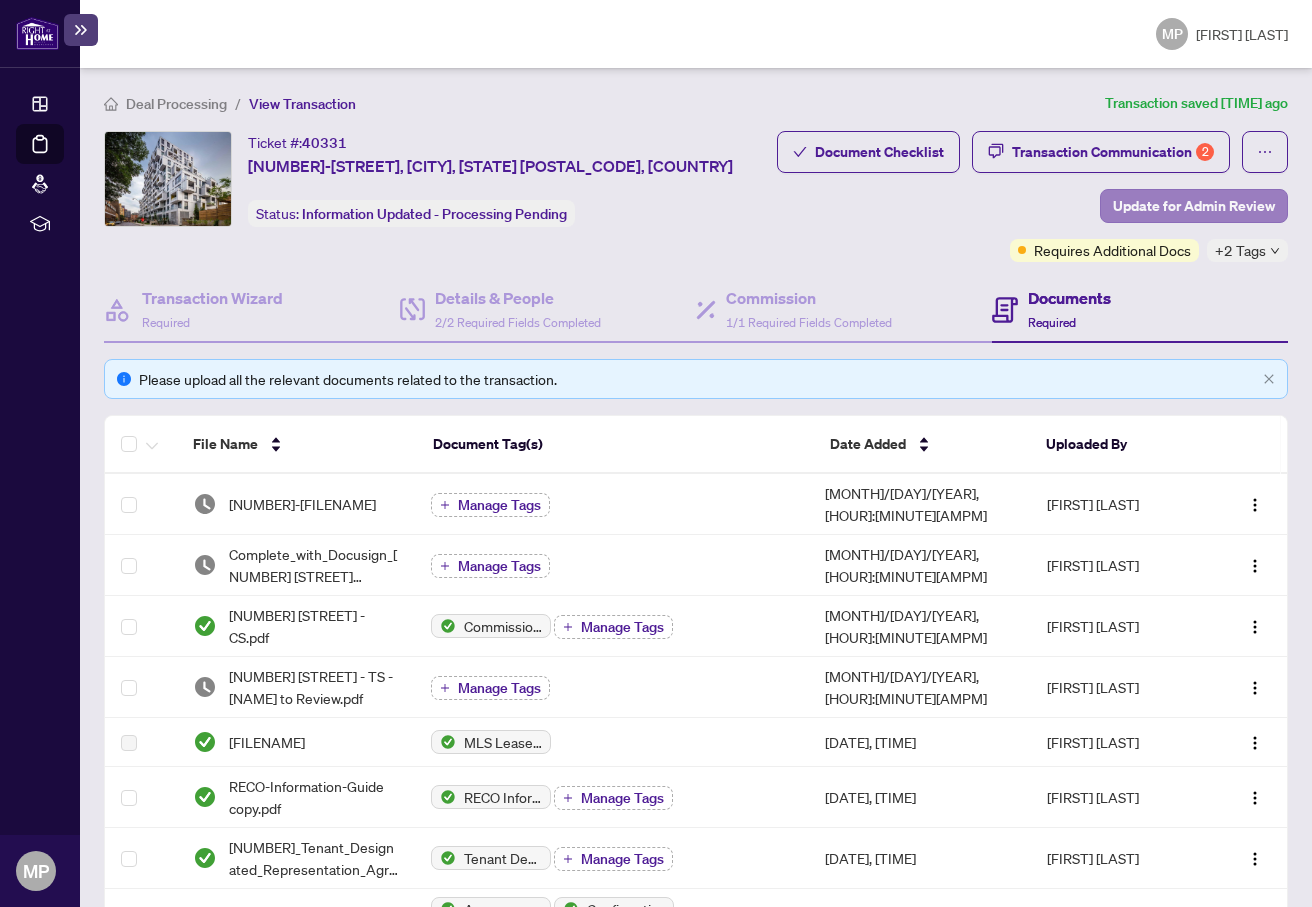click on "Update for Admin Review" at bounding box center [1194, 206] 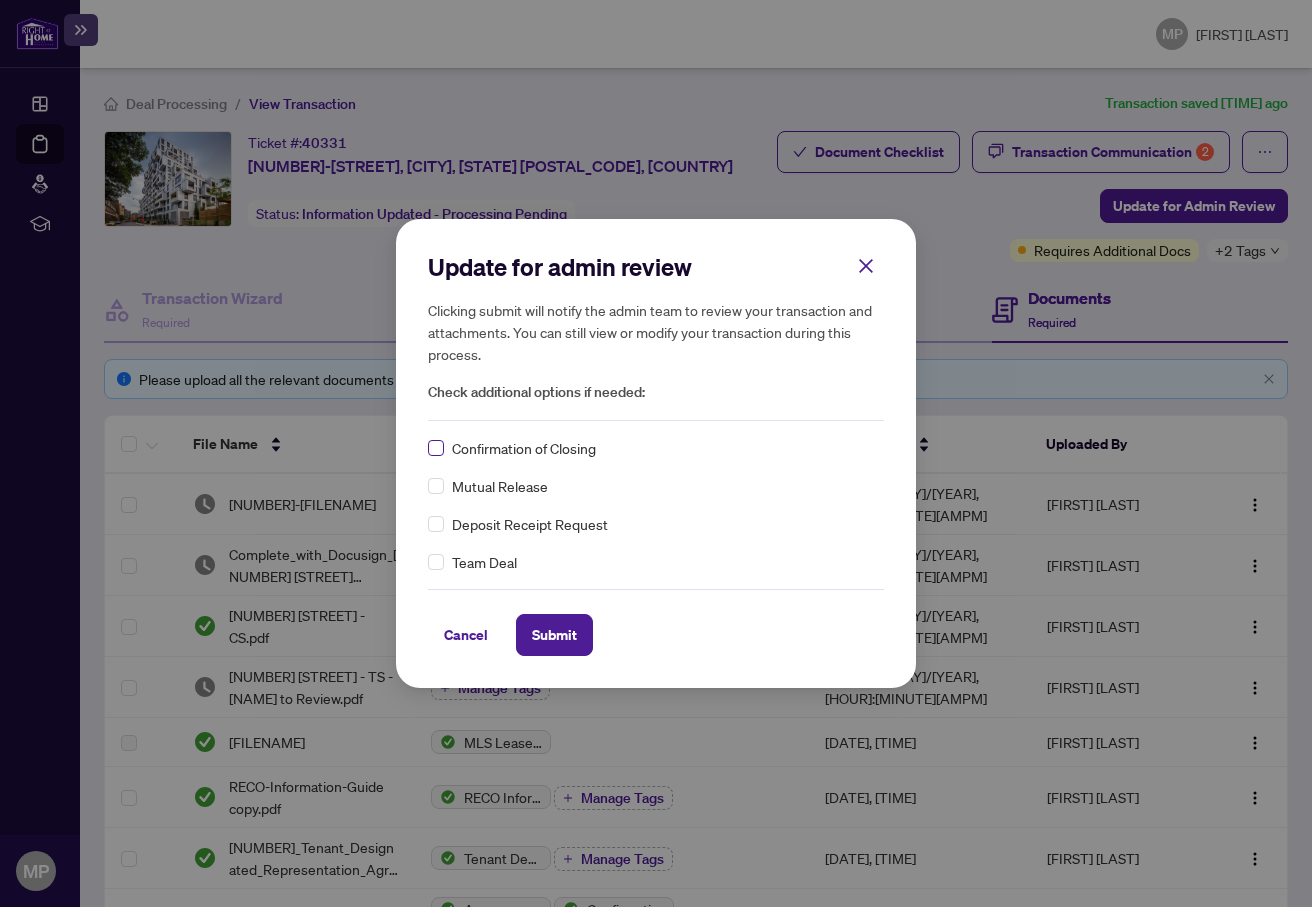 click at bounding box center [436, 448] 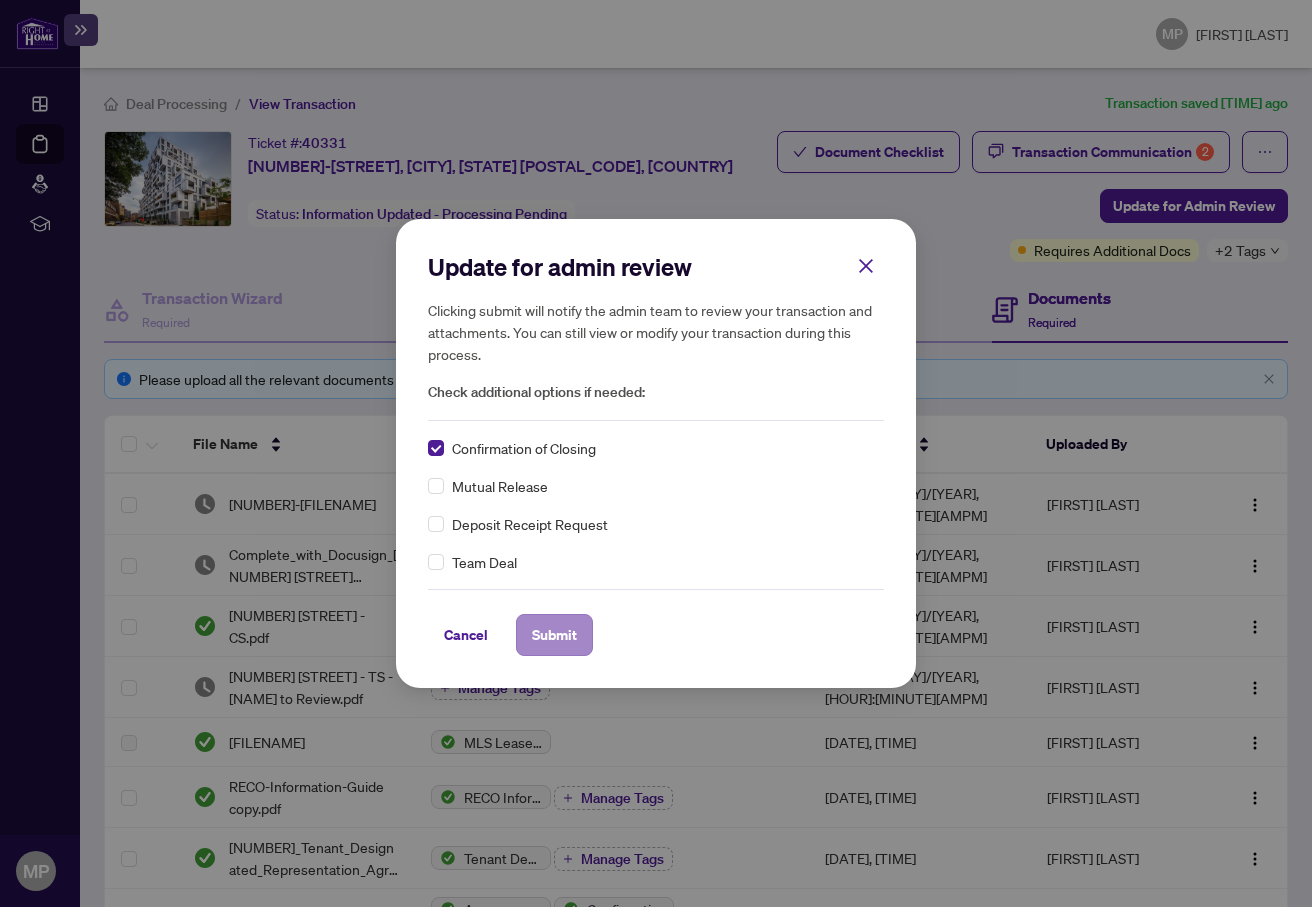 click on "Submit" at bounding box center [554, 635] 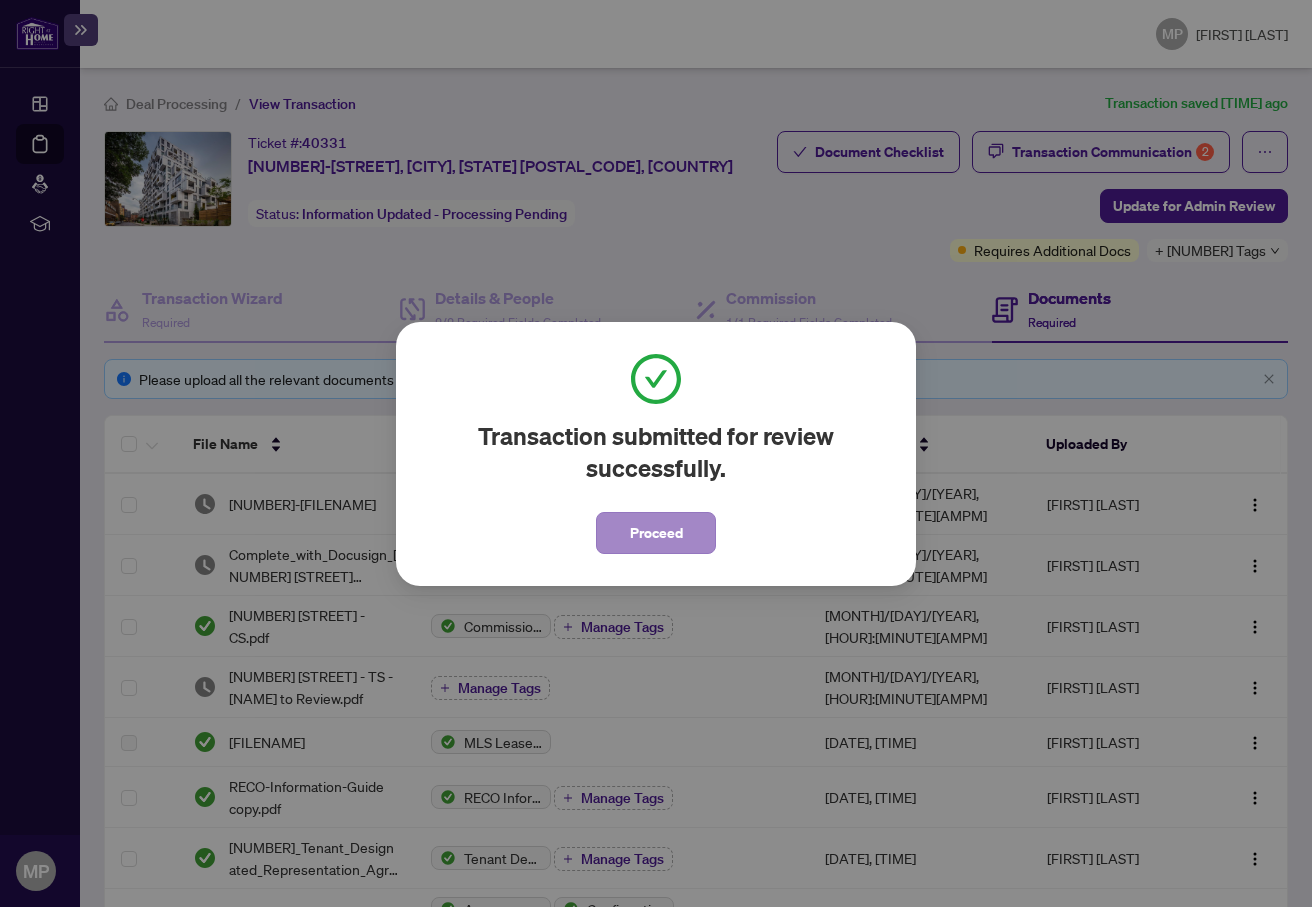 click on "Proceed" at bounding box center (656, 533) 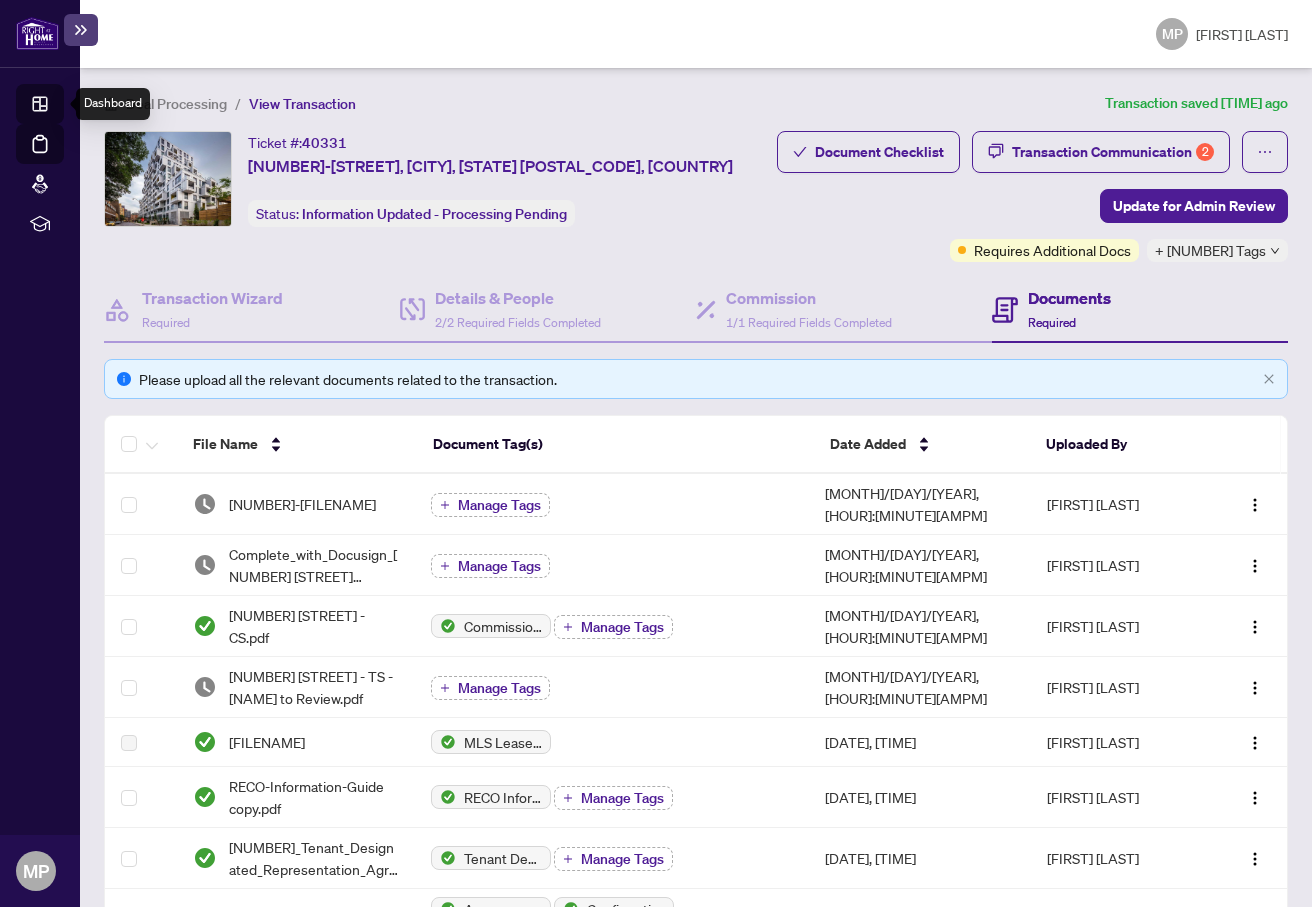 click on "Dashboard" at bounding box center [62, 107] 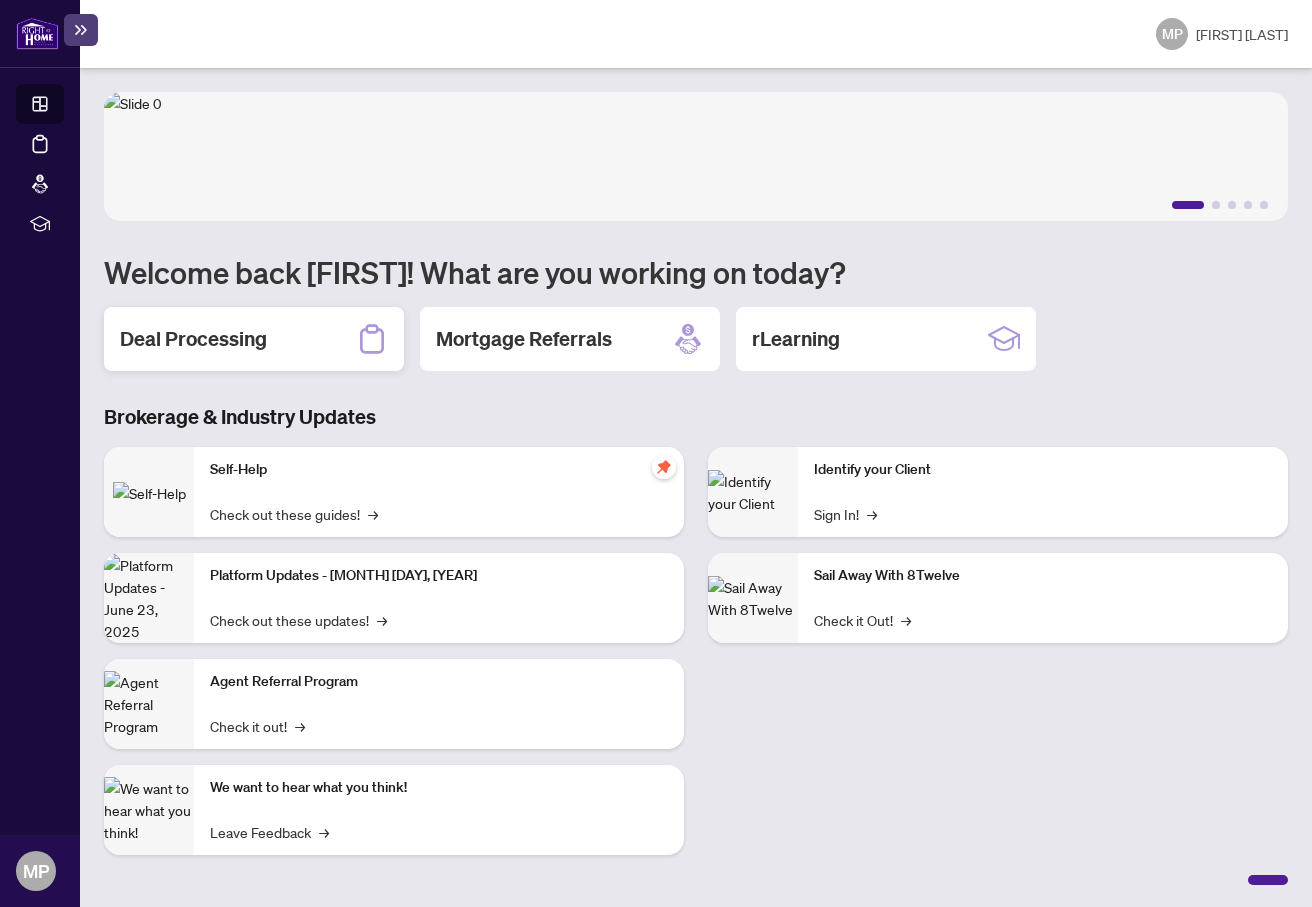 click on "Deal Processing" at bounding box center (254, 339) 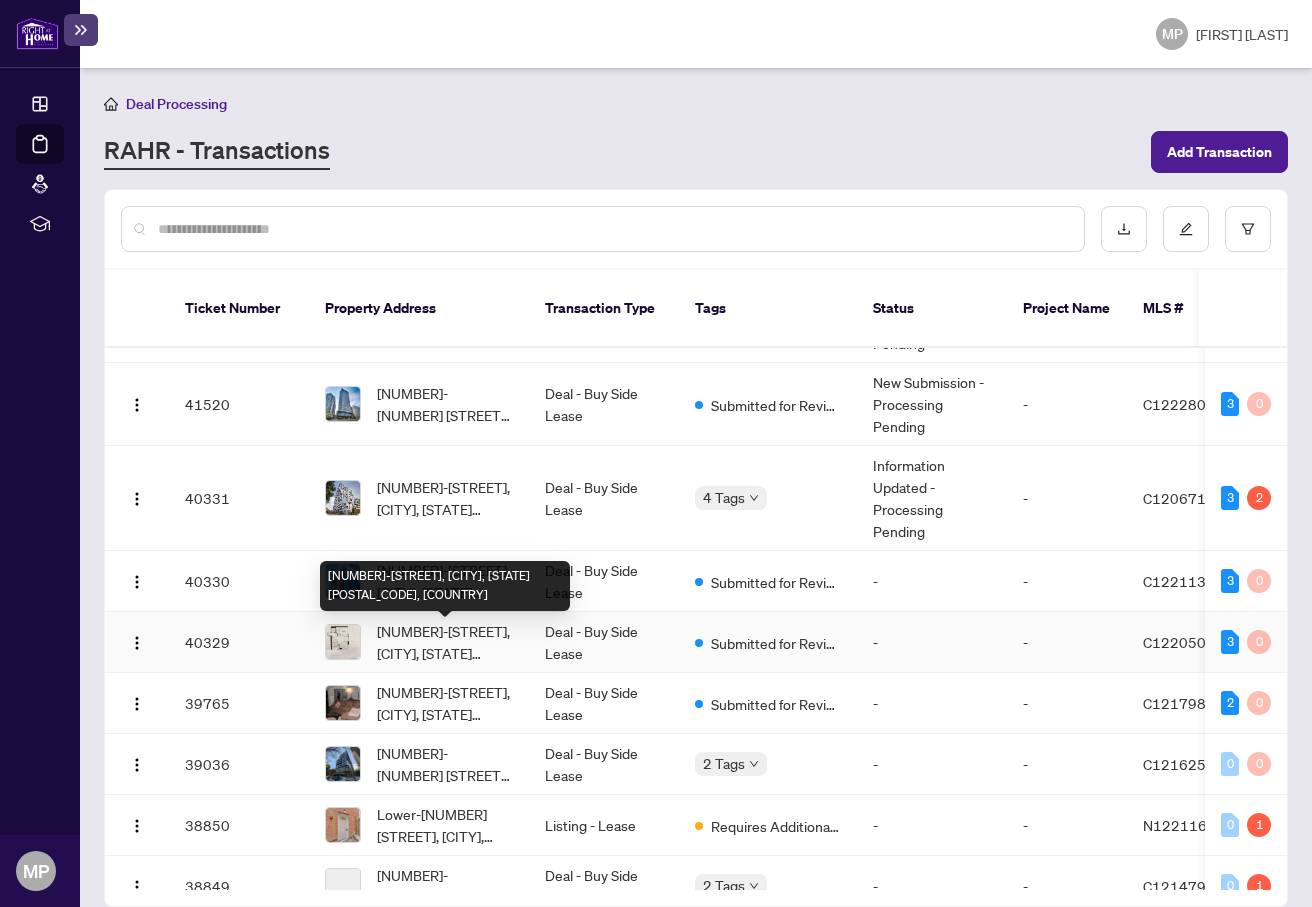 scroll, scrollTop: 321, scrollLeft: 0, axis: vertical 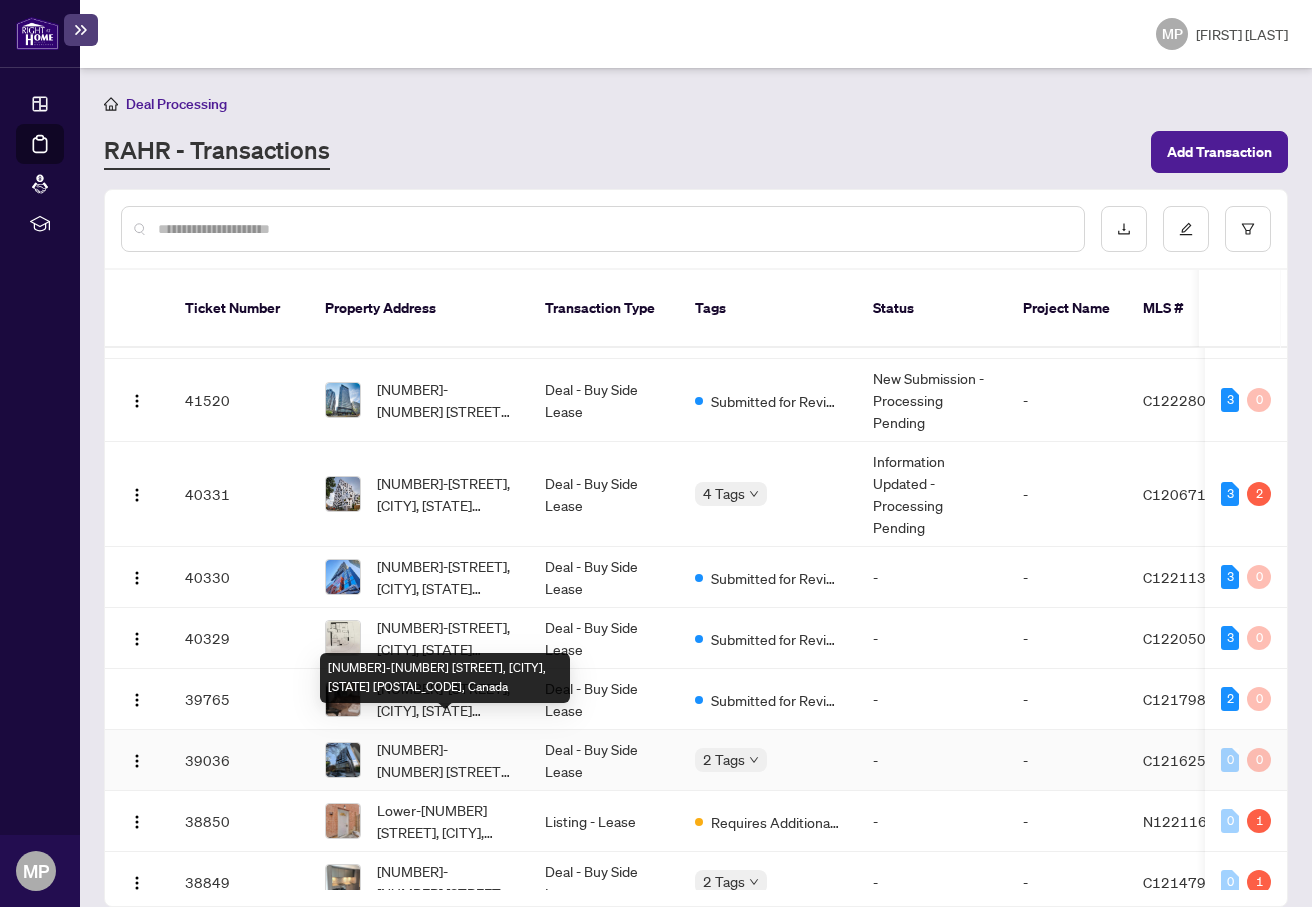 click on "[NUMBER]-[NUMBER] [STREET], [CITY], [STATE] [POSTAL_CODE], Canada" at bounding box center (445, 760) 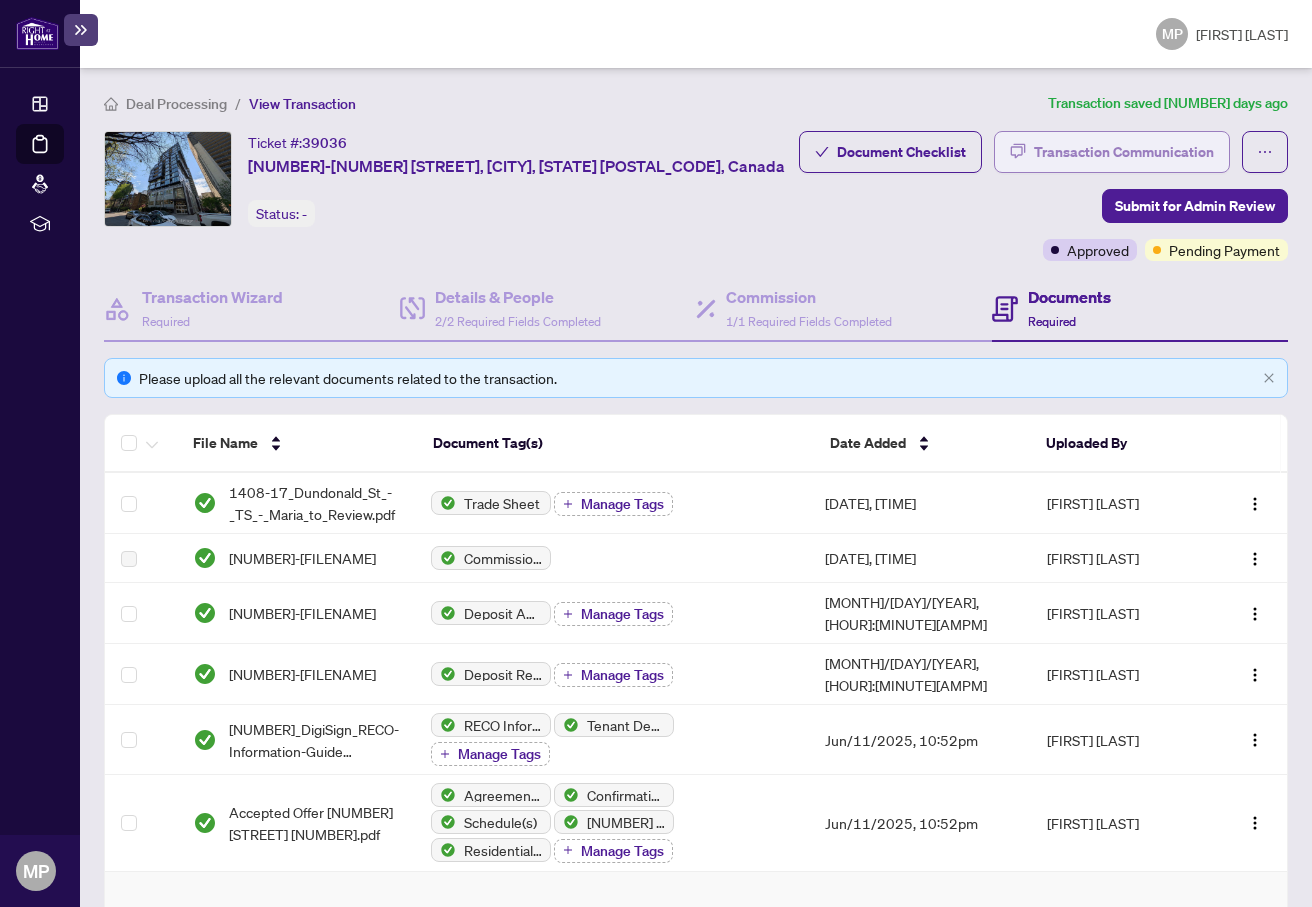 click on "Transaction Communication" at bounding box center [1124, 152] 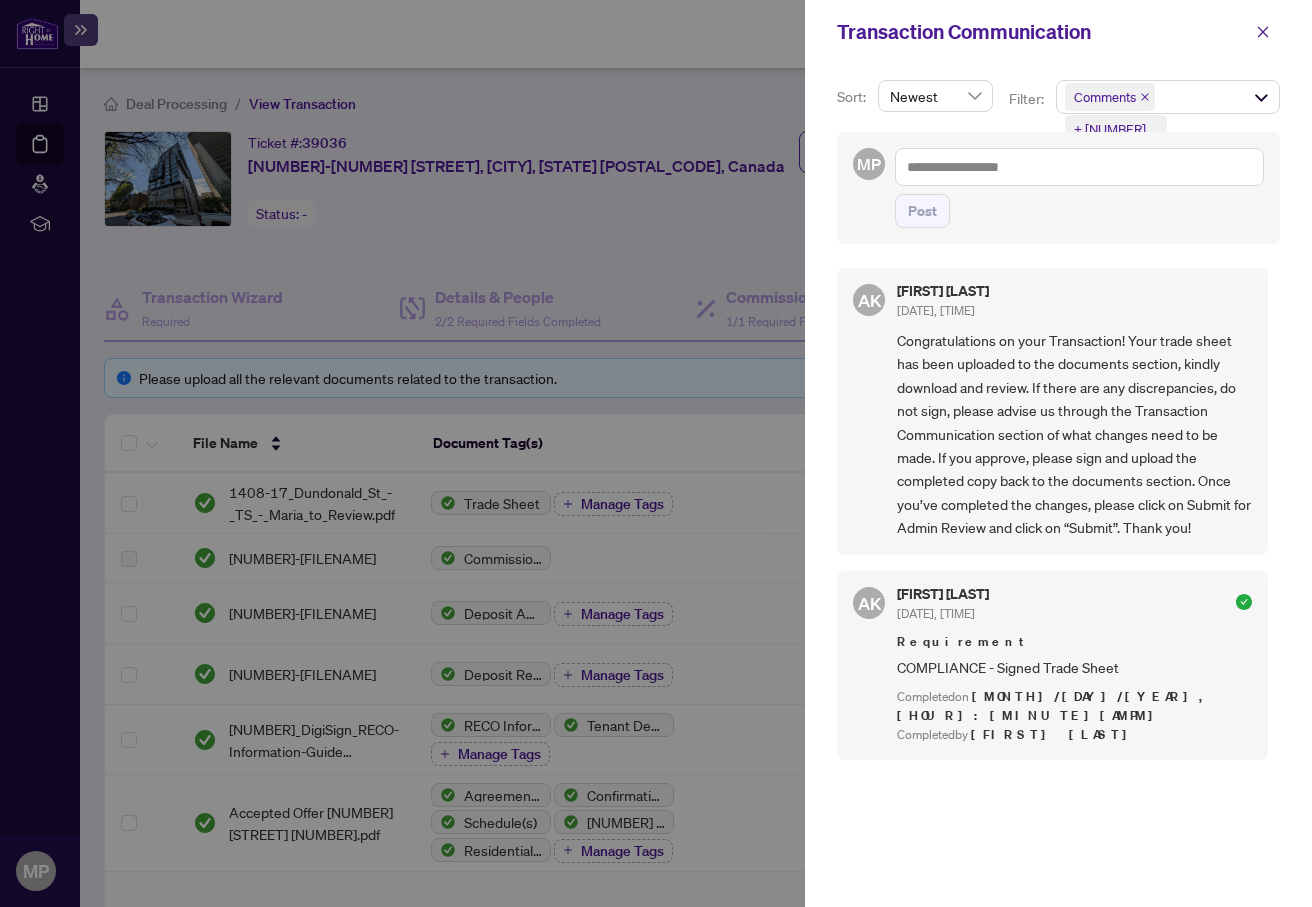 click at bounding box center (656, 453) 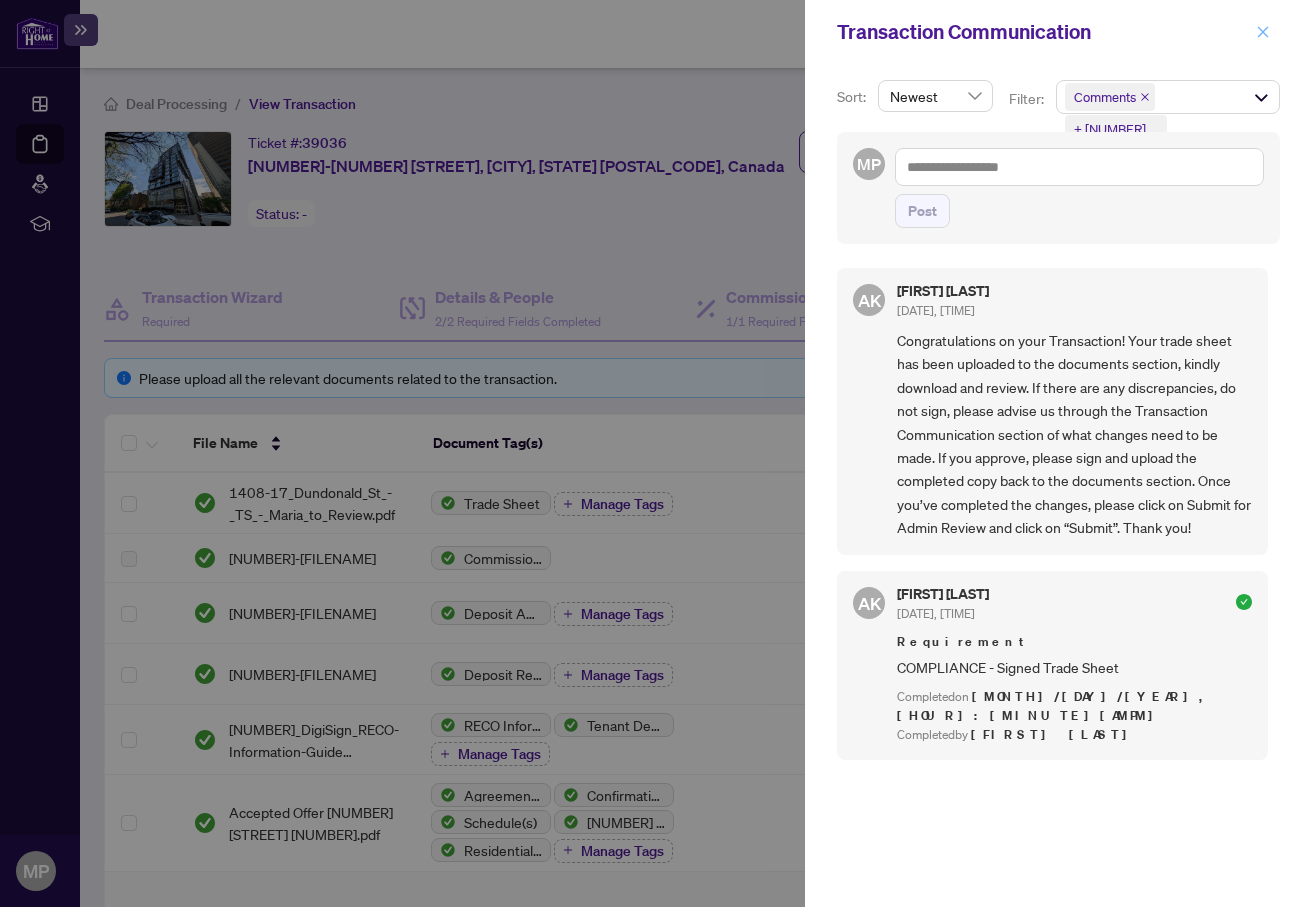 click at bounding box center [1263, 32] 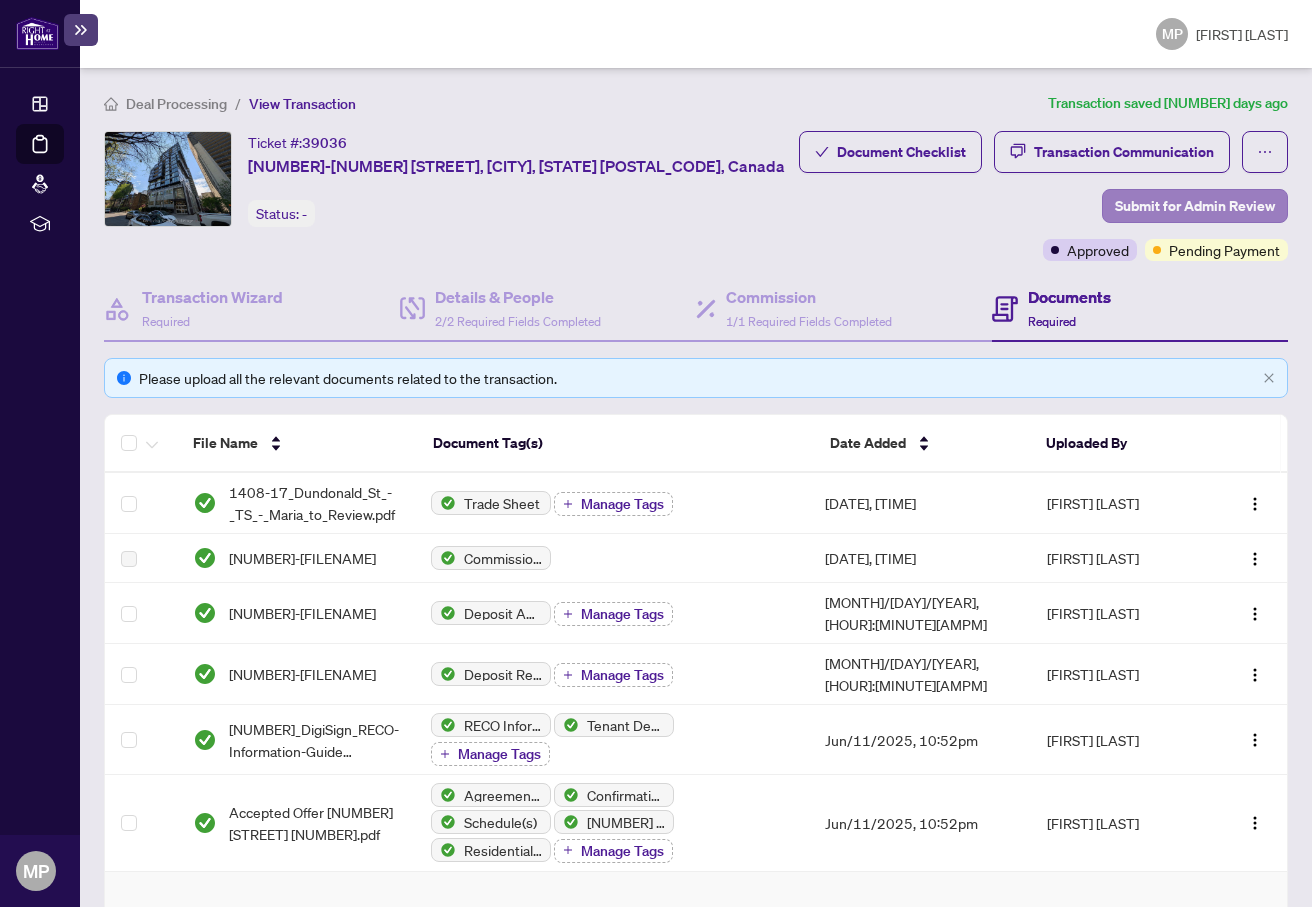 click on "Submit for Admin Review" at bounding box center (1195, 206) 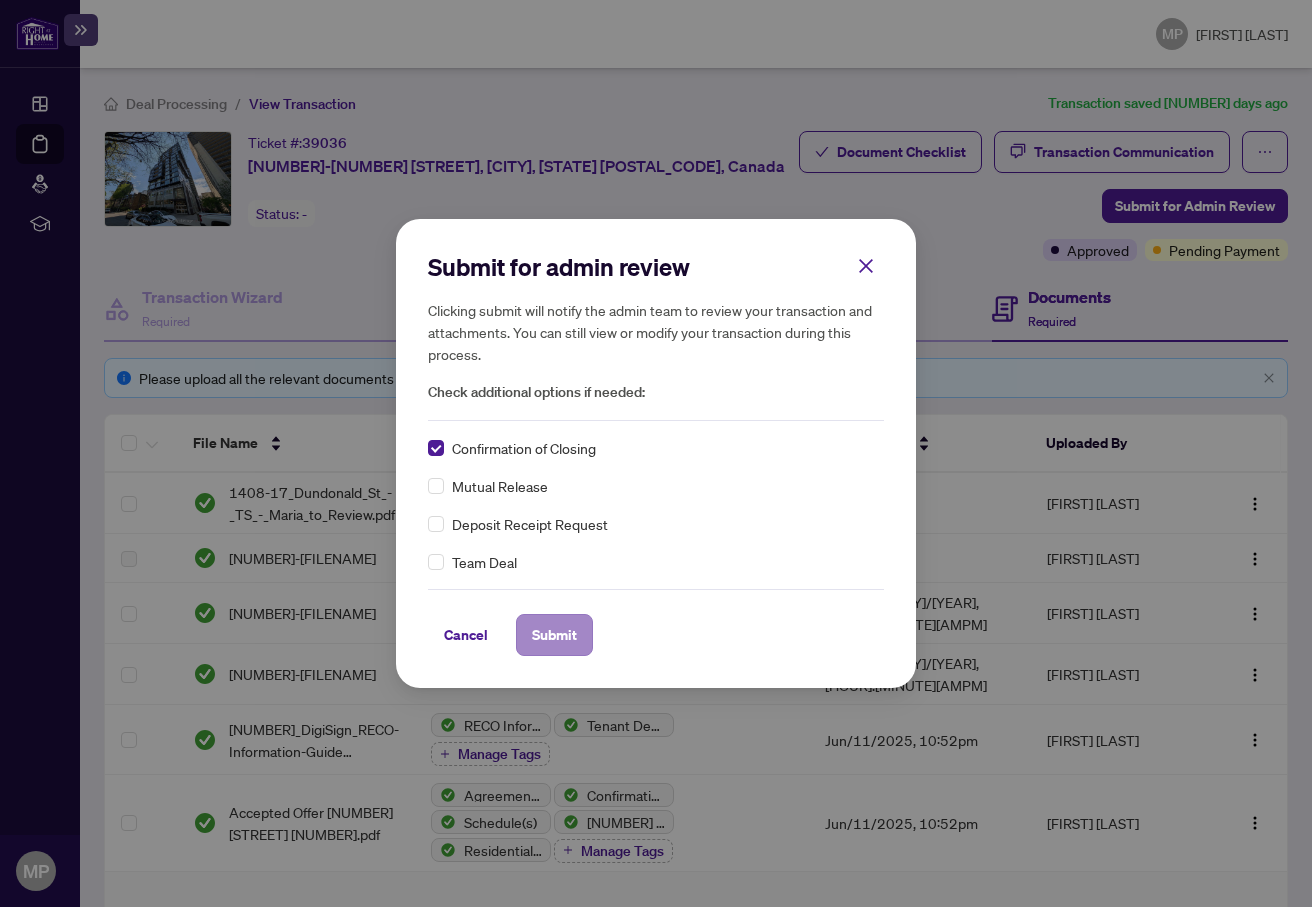 click on "Submit" at bounding box center [554, 635] 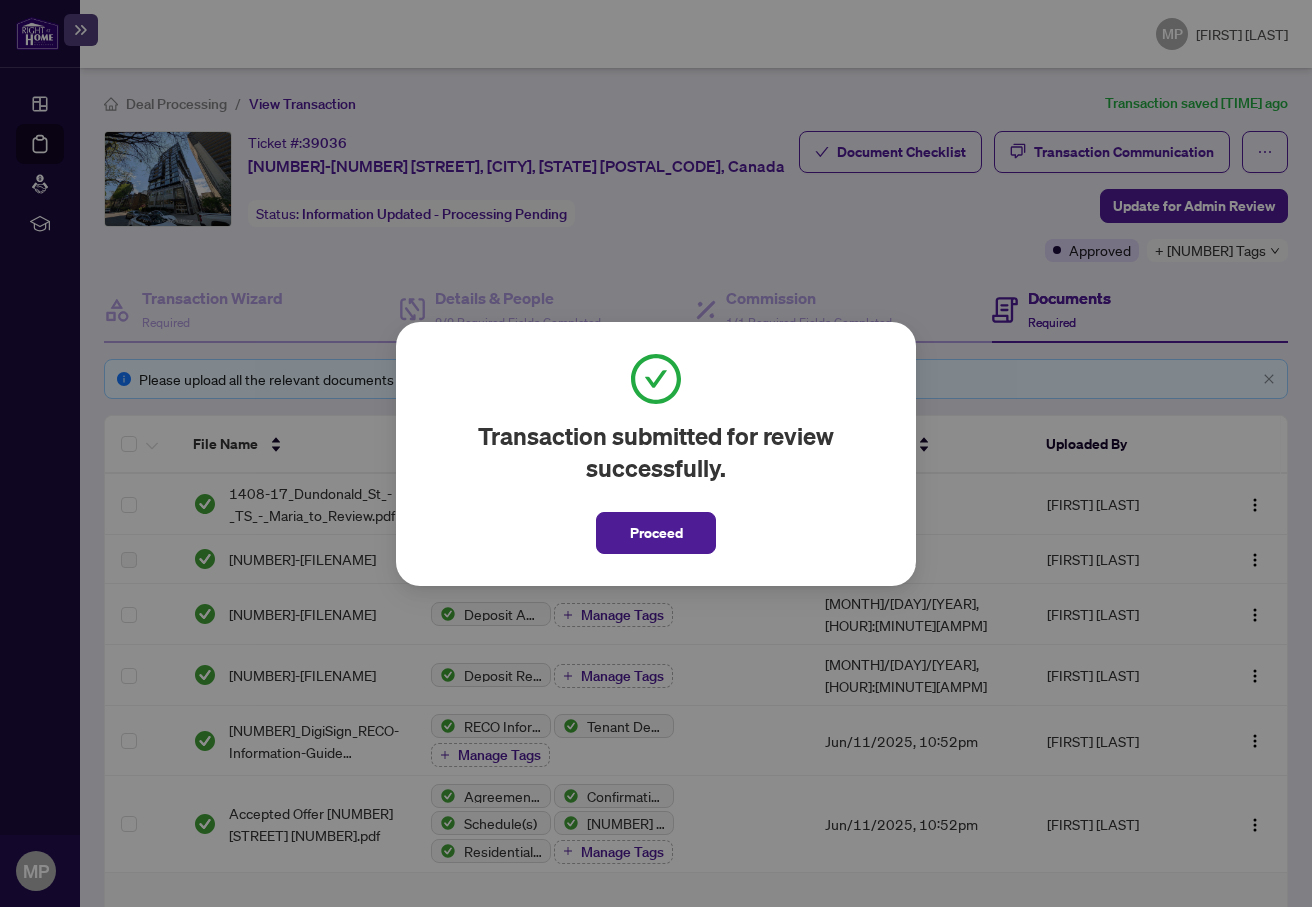 click on "Transaction submitted for review successfully. Proceed Cancel OK" at bounding box center [656, 453] 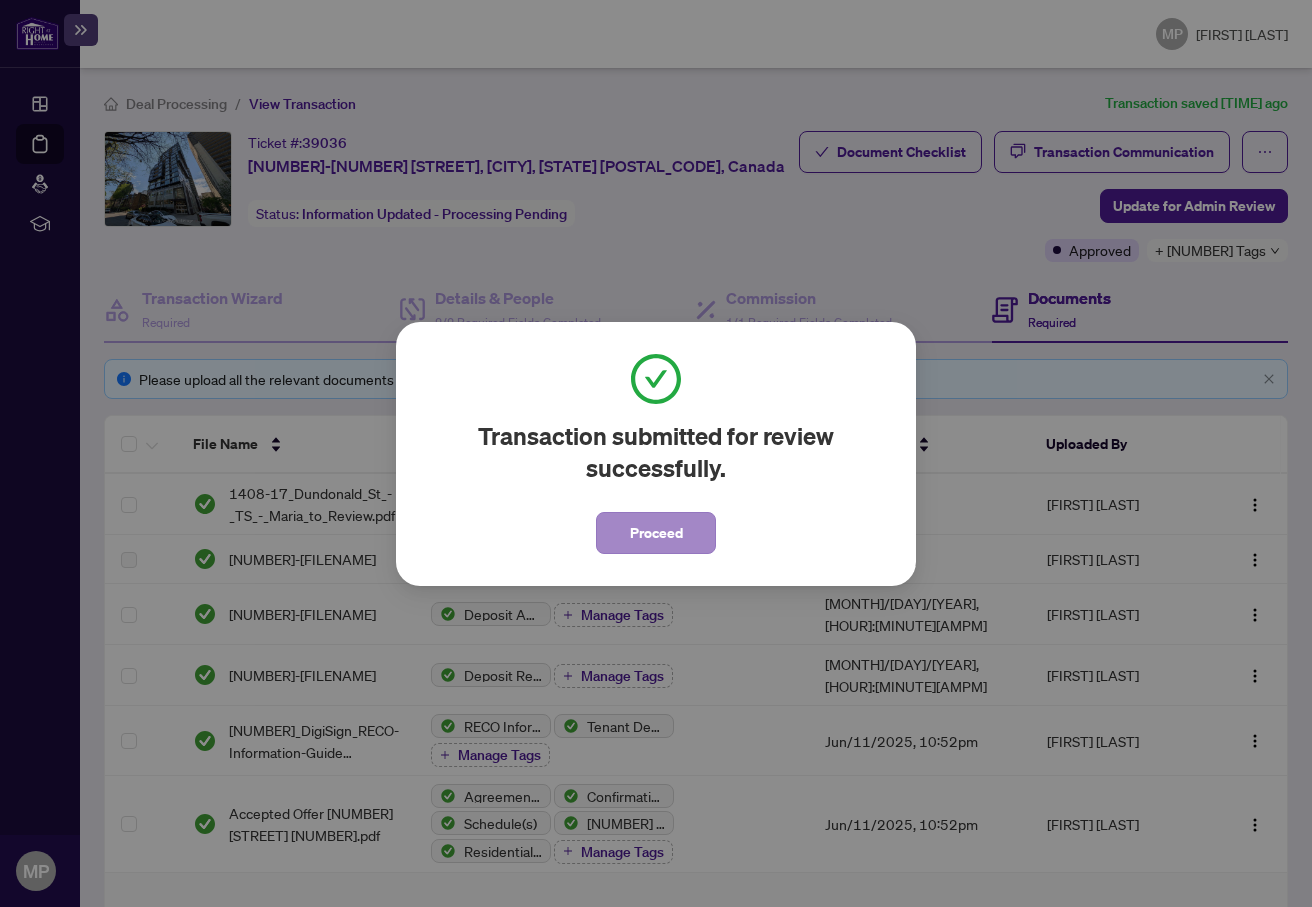 click on "Proceed" at bounding box center [656, 533] 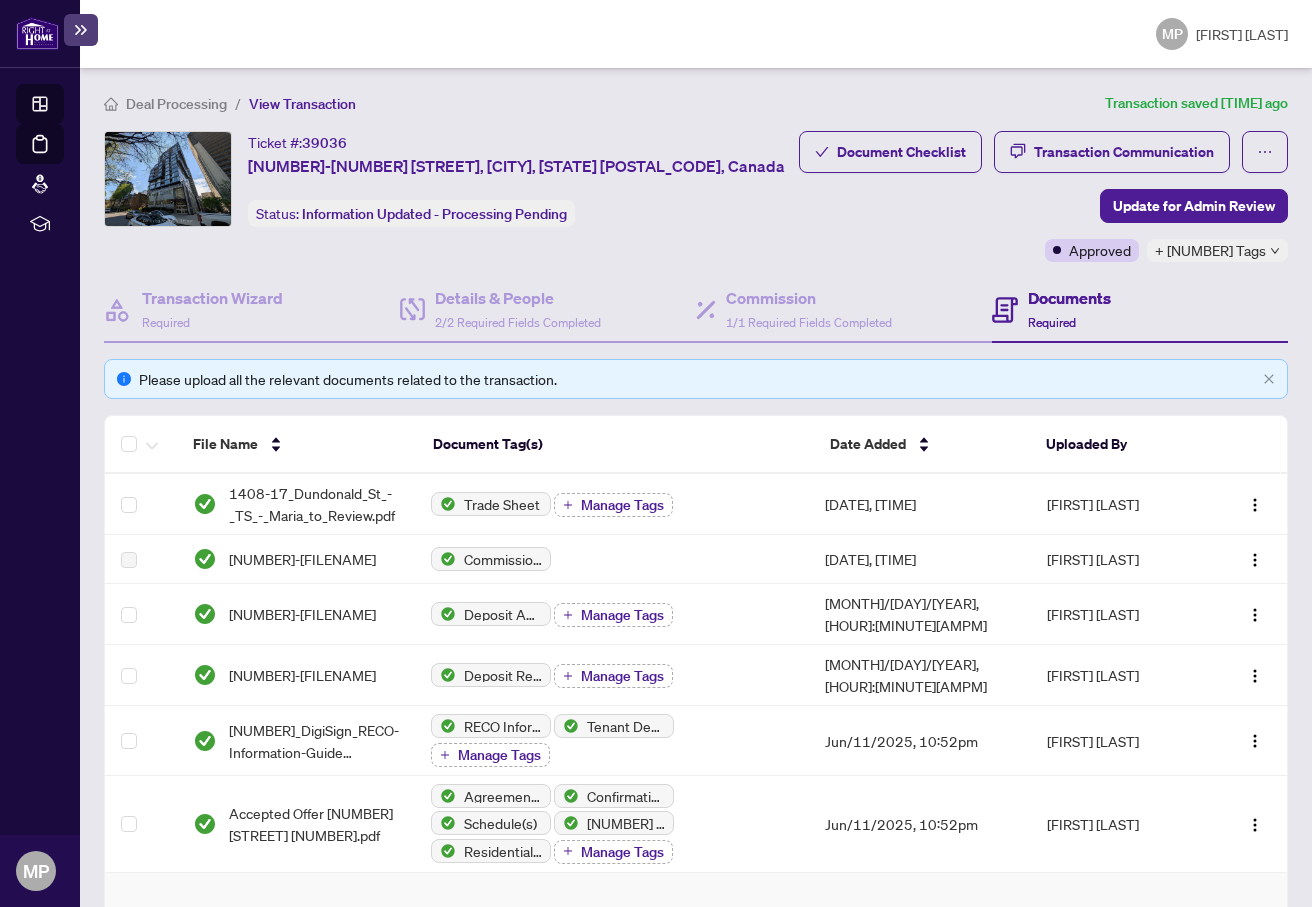 click on "Dashboard" at bounding box center (62, 107) 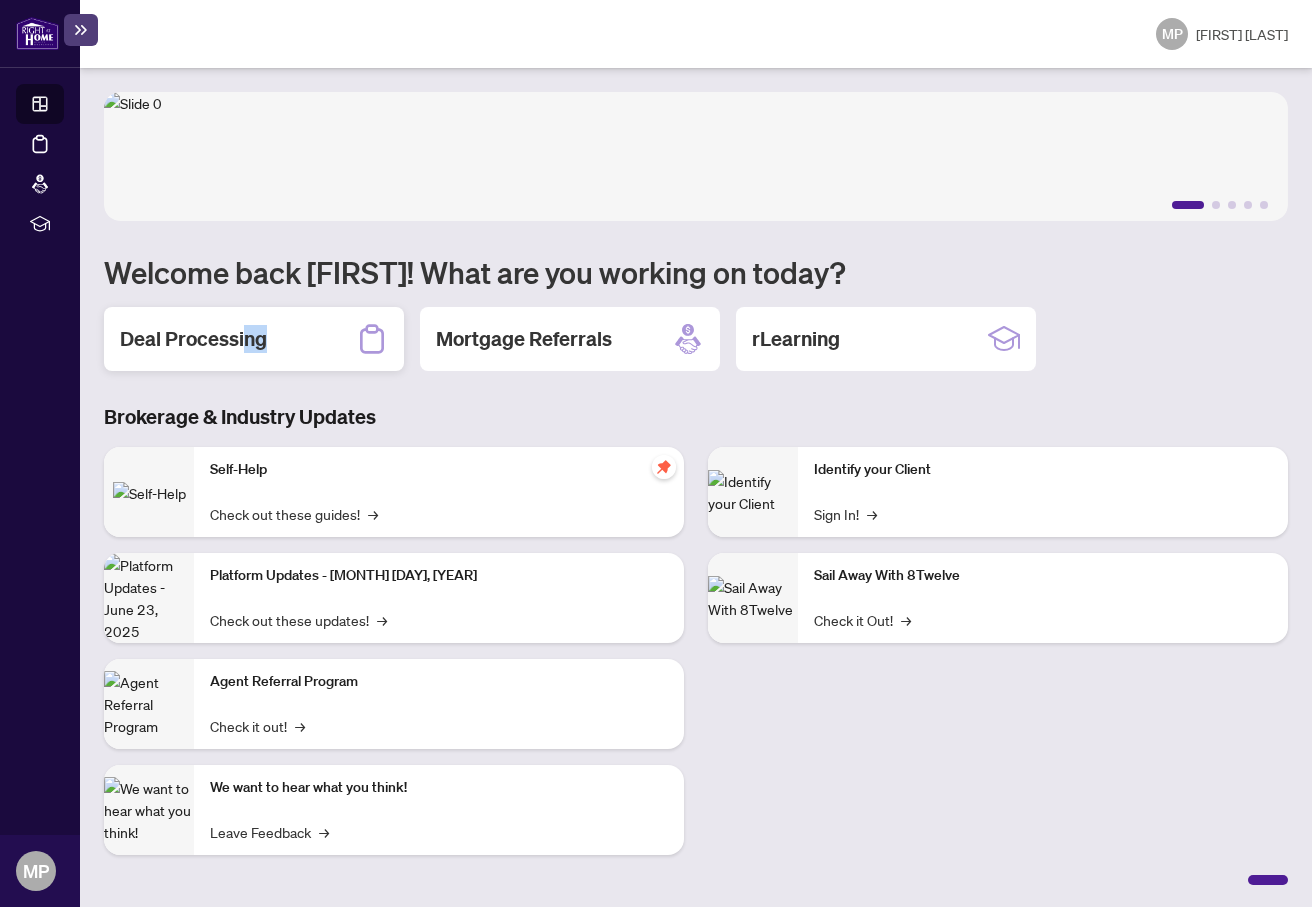 click on "Deal Processing" at bounding box center (193, 339) 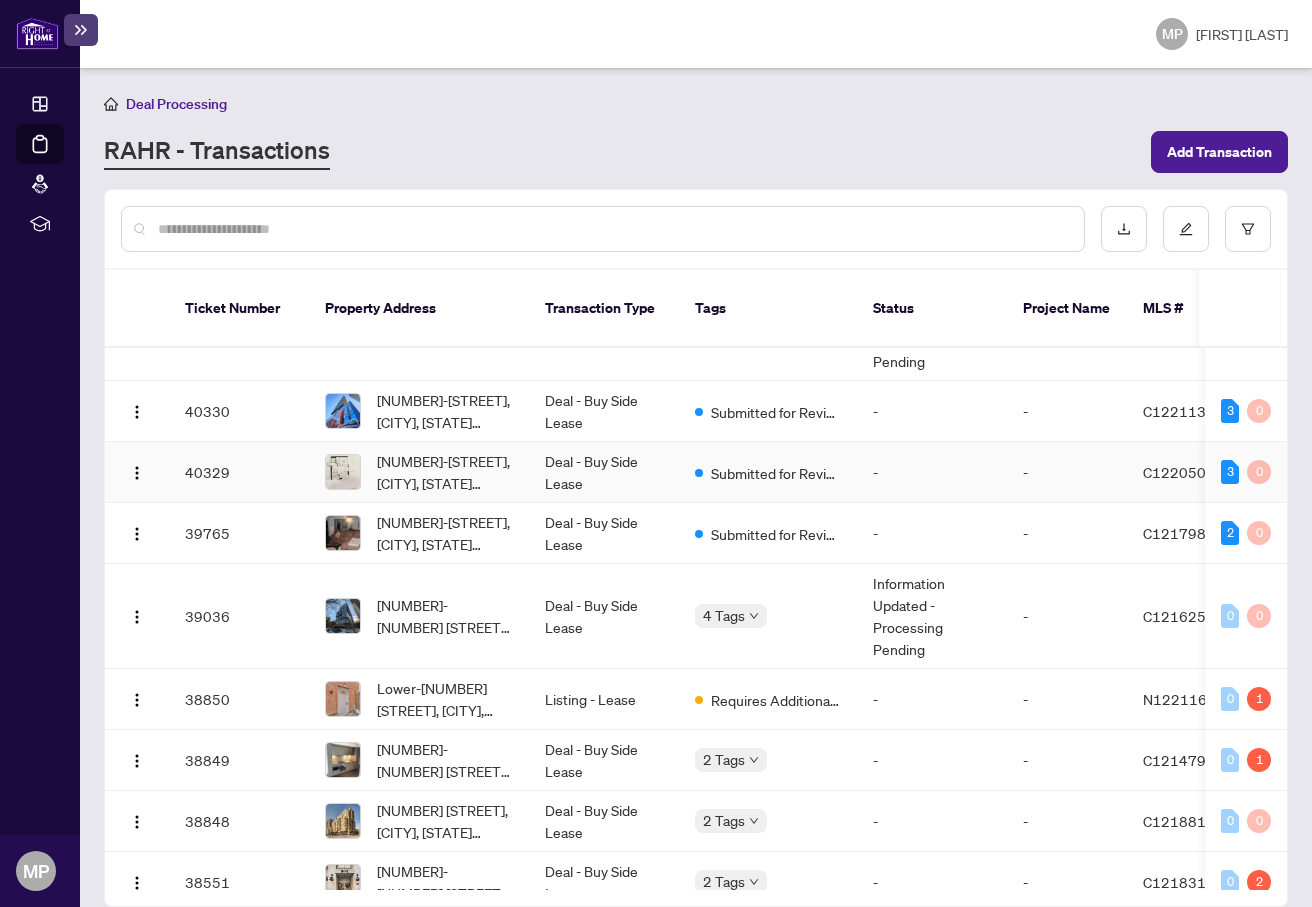 scroll, scrollTop: 494, scrollLeft: 0, axis: vertical 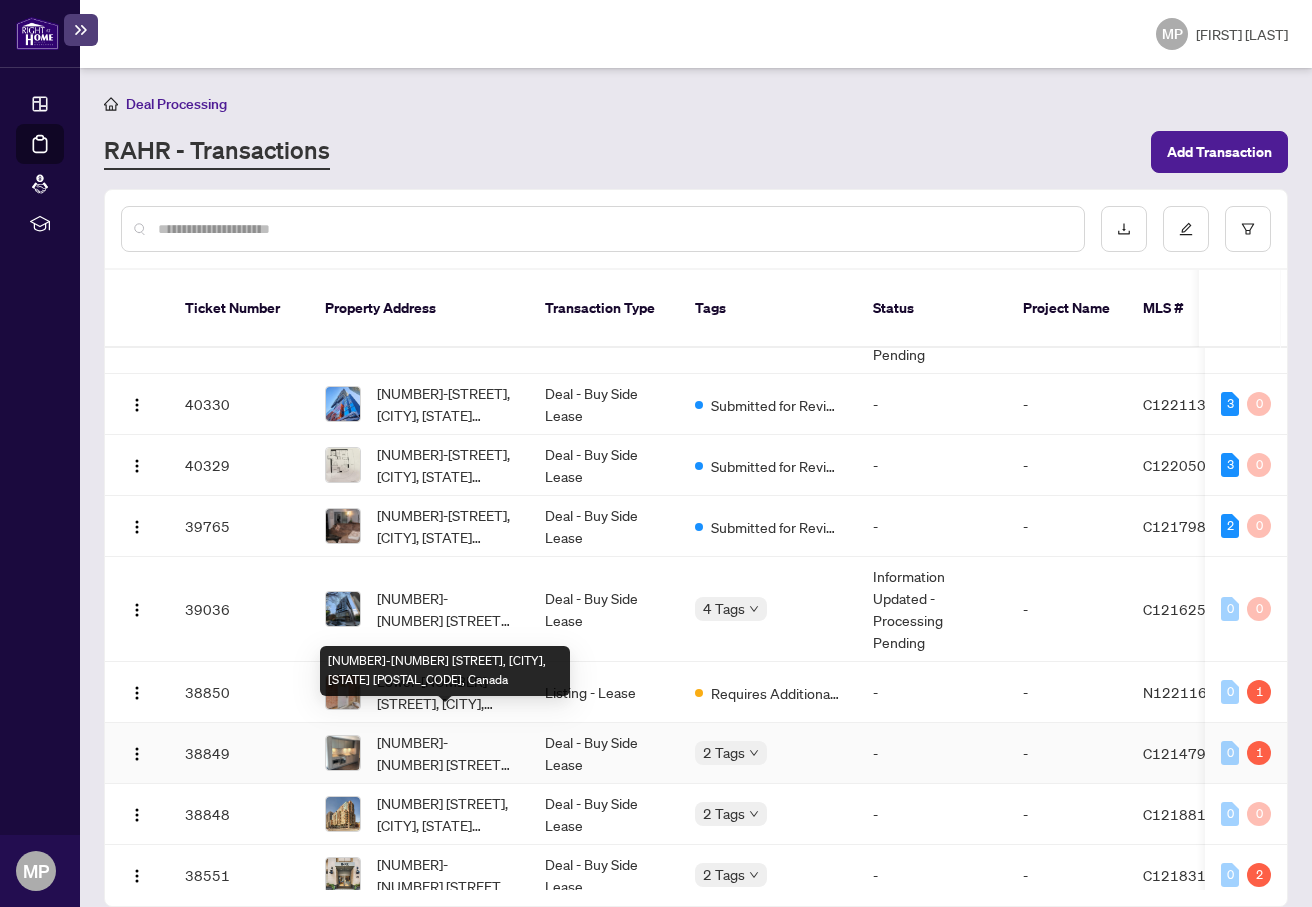click on "[NUMBER]-[NUMBER] [STREET], [CITY], [STATE] [POSTAL_CODE], Canada" at bounding box center (445, 753) 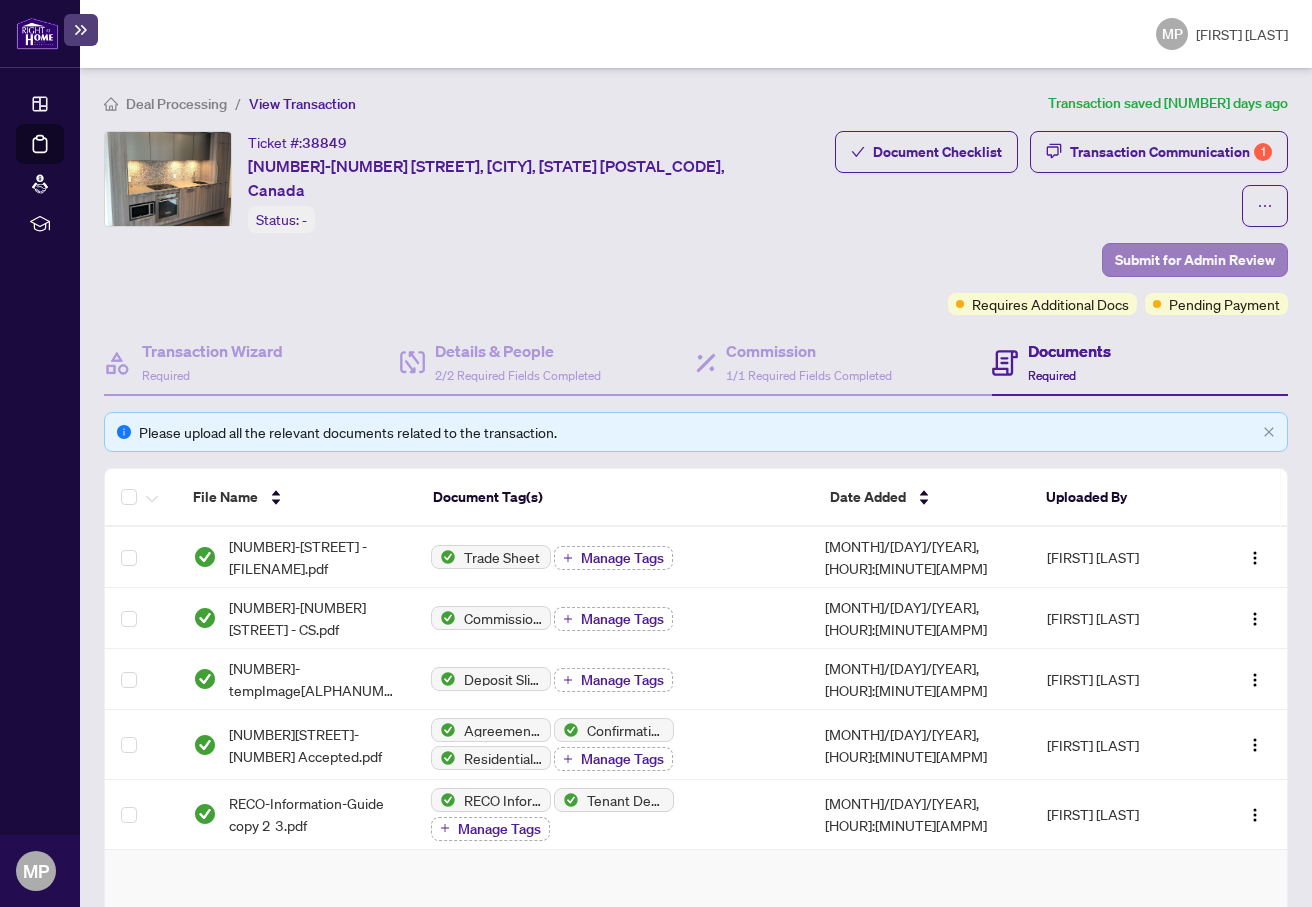click on "Submit for Admin Review" at bounding box center (1195, 260) 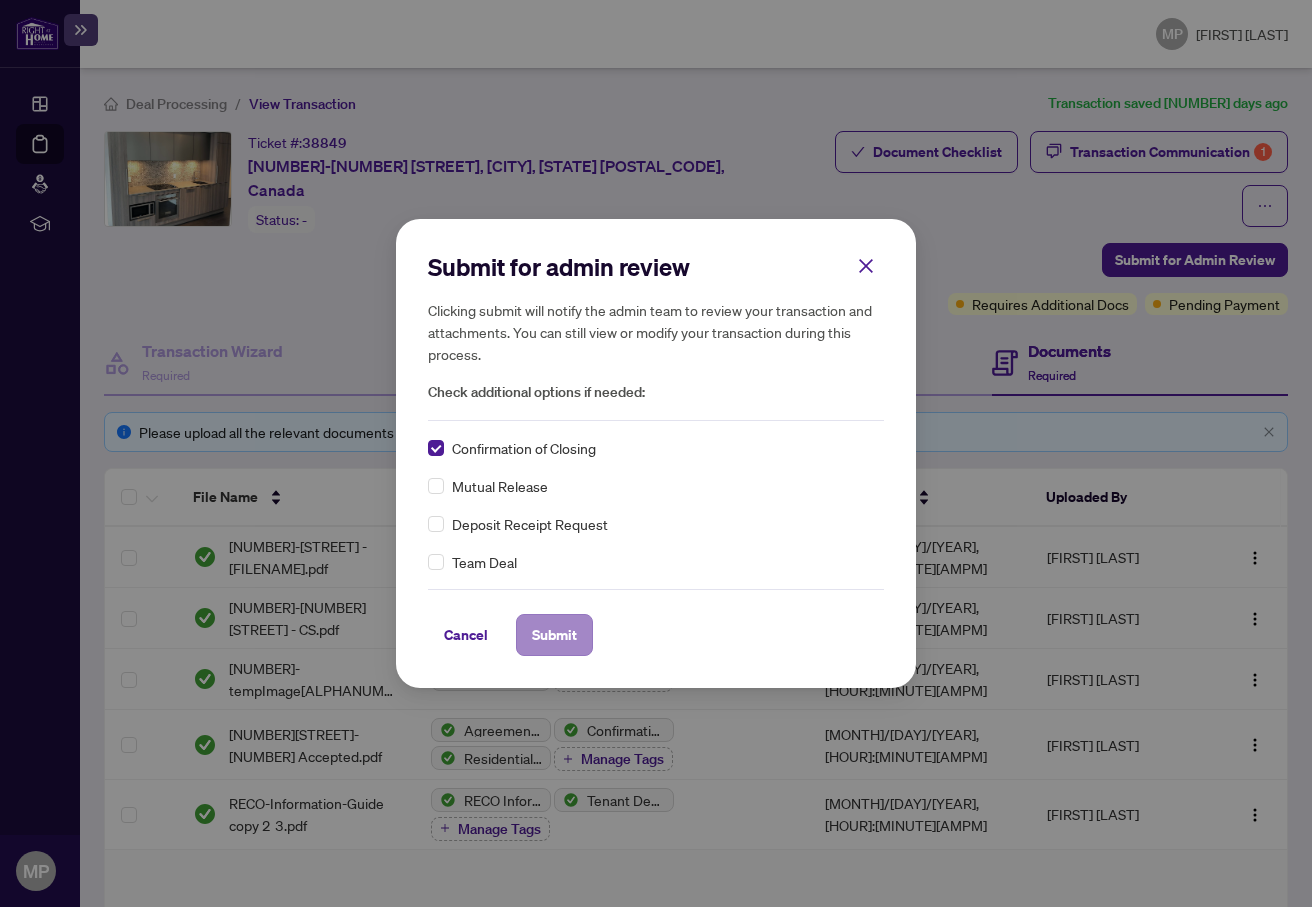 click on "Submit" at bounding box center [554, 635] 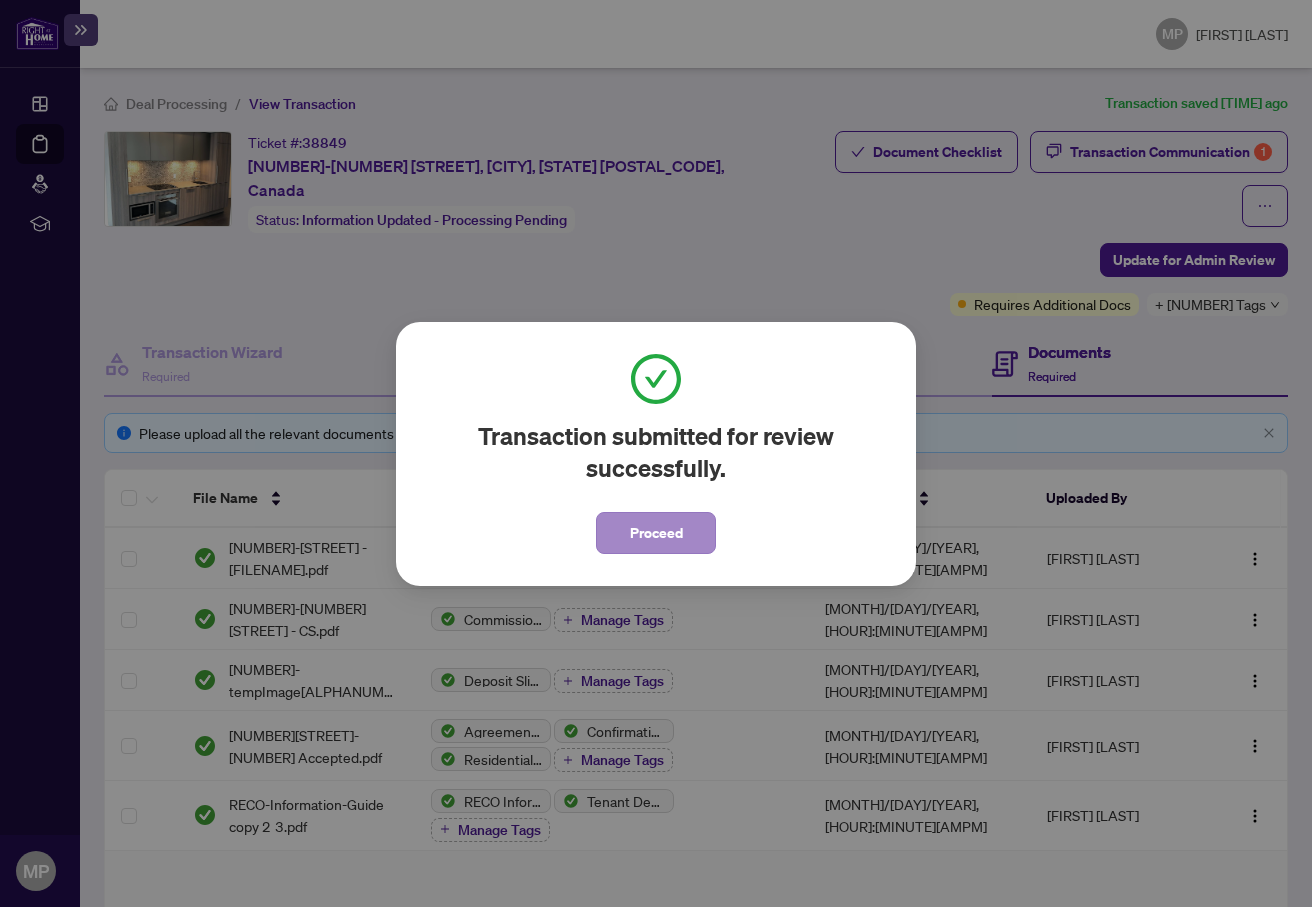 click on "Proceed" at bounding box center [656, 533] 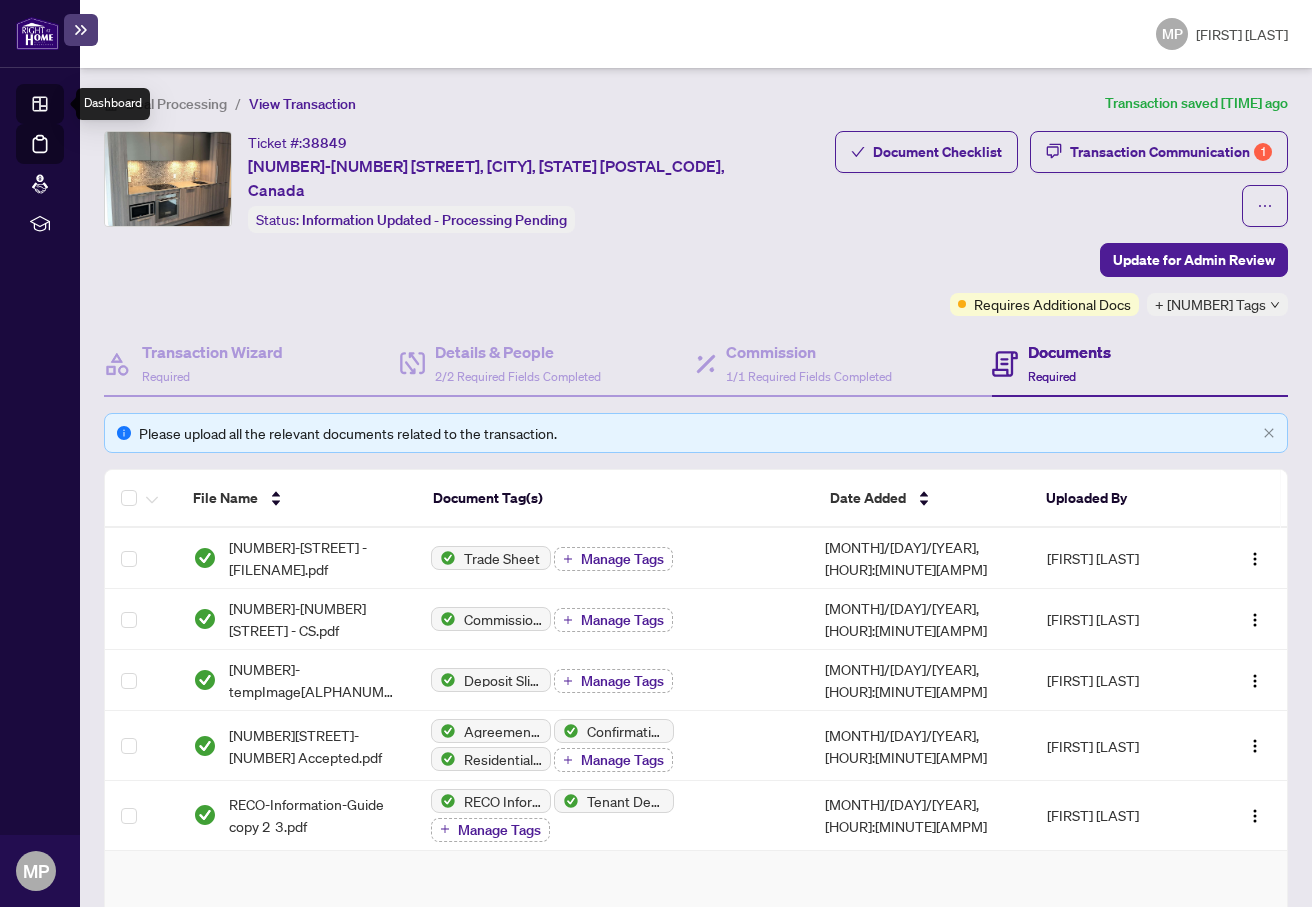 click on "Dashboard" at bounding box center [62, 107] 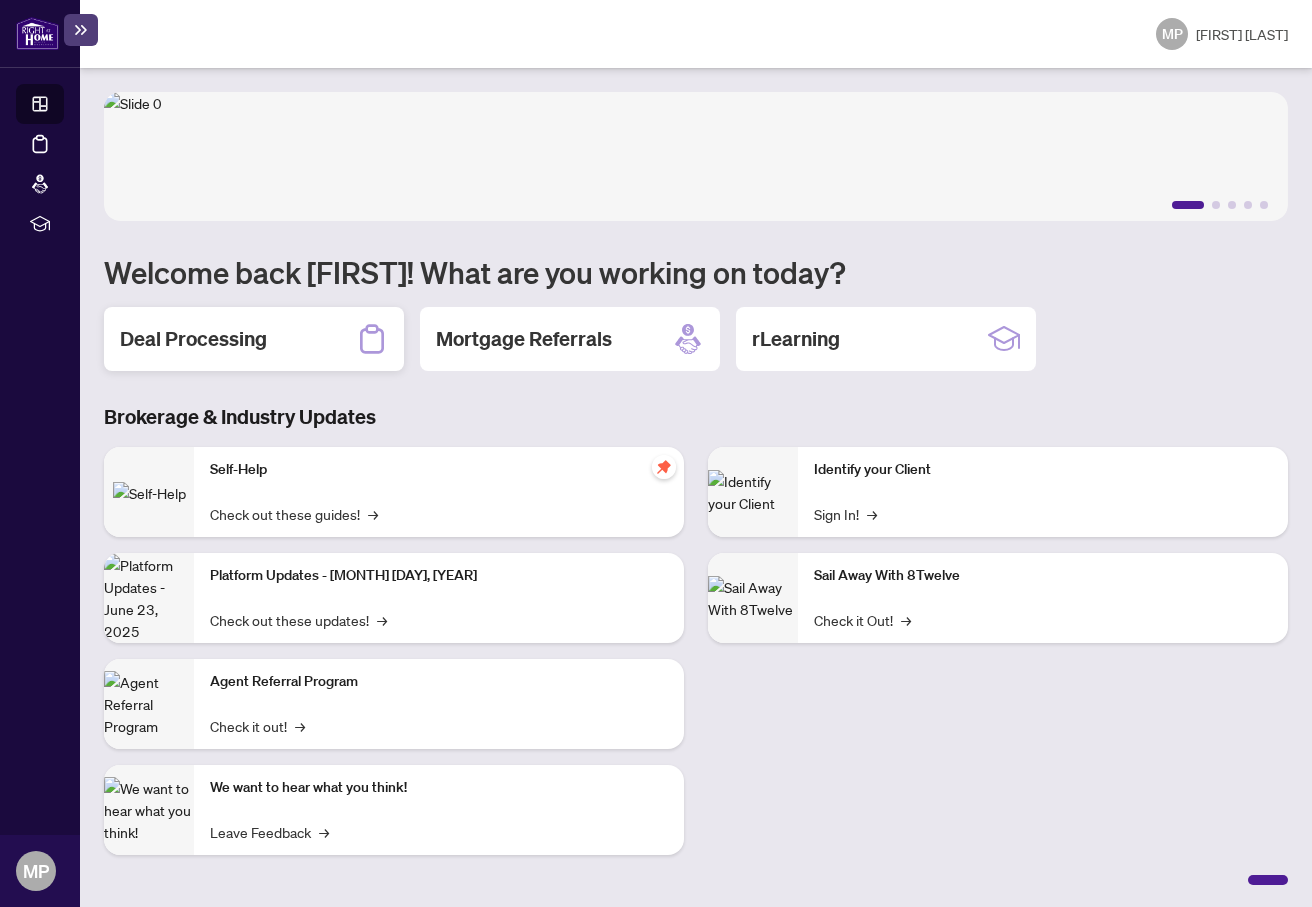 click on "Deal Processing" at bounding box center (193, 339) 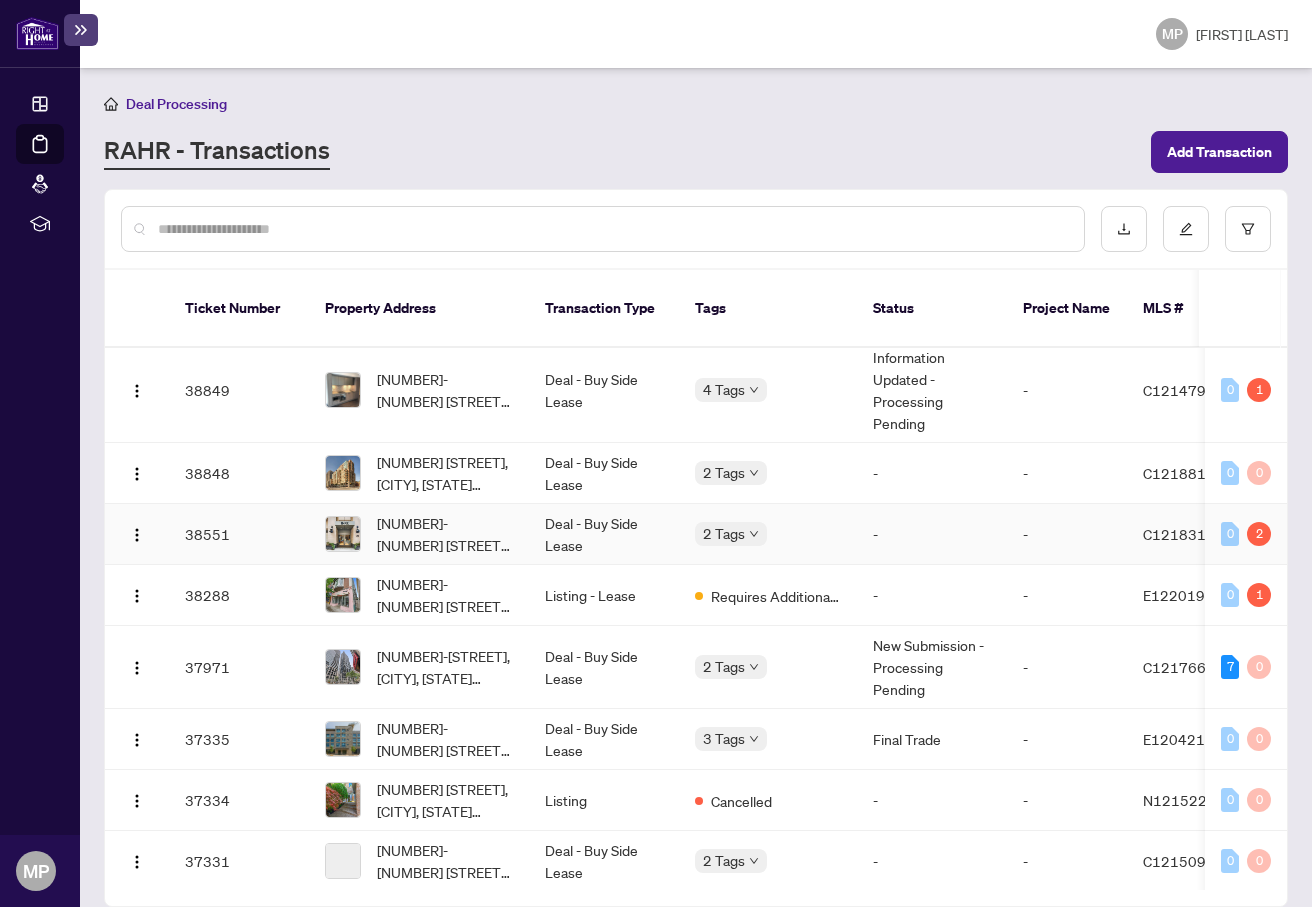 scroll, scrollTop: 885, scrollLeft: 0, axis: vertical 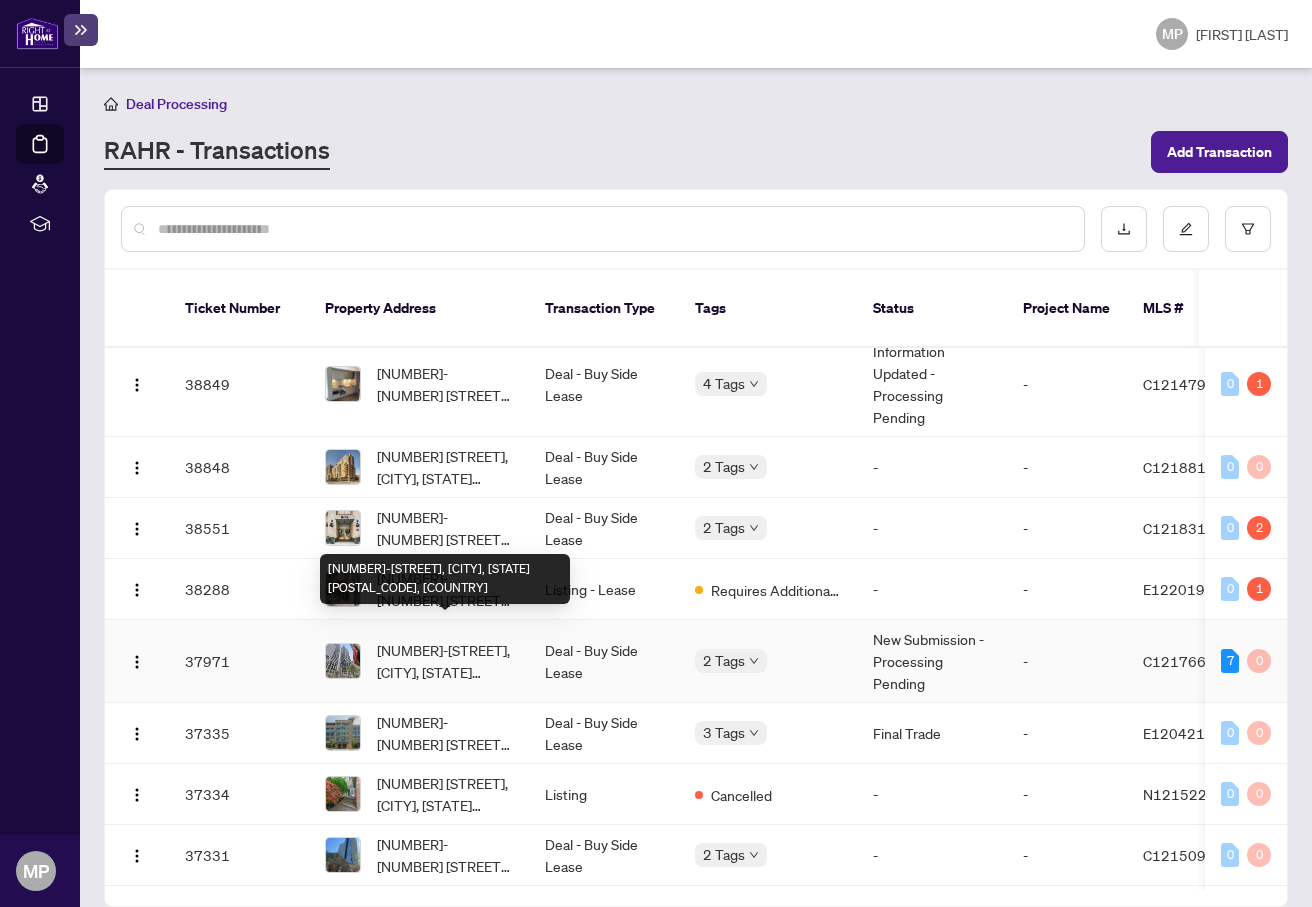 click on "[NUMBER]-[STREET], [CITY], [STATE] [POSTAL_CODE], [COUNTRY]" at bounding box center [445, 661] 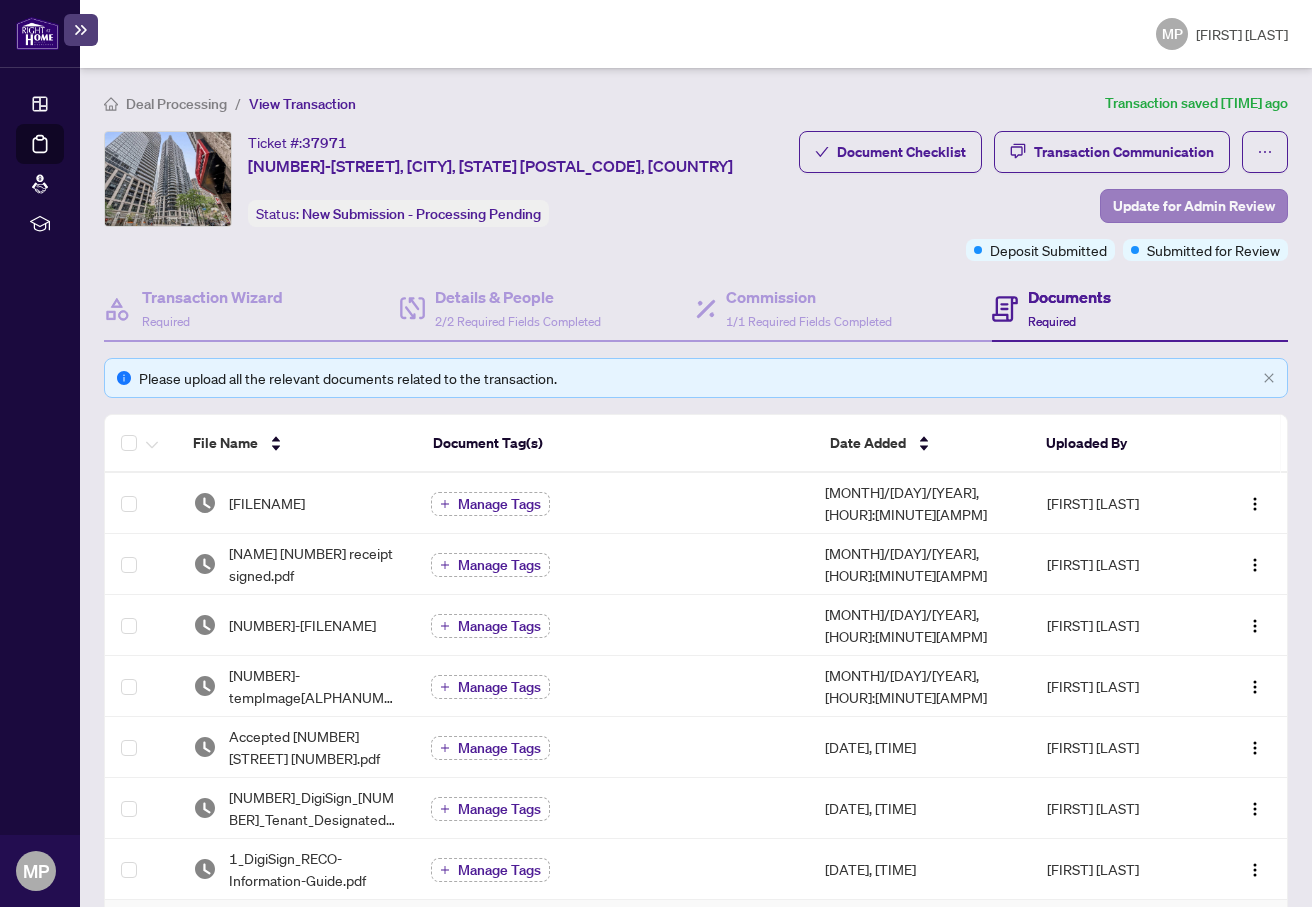 click on "Update for Admin Review" at bounding box center (1194, 206) 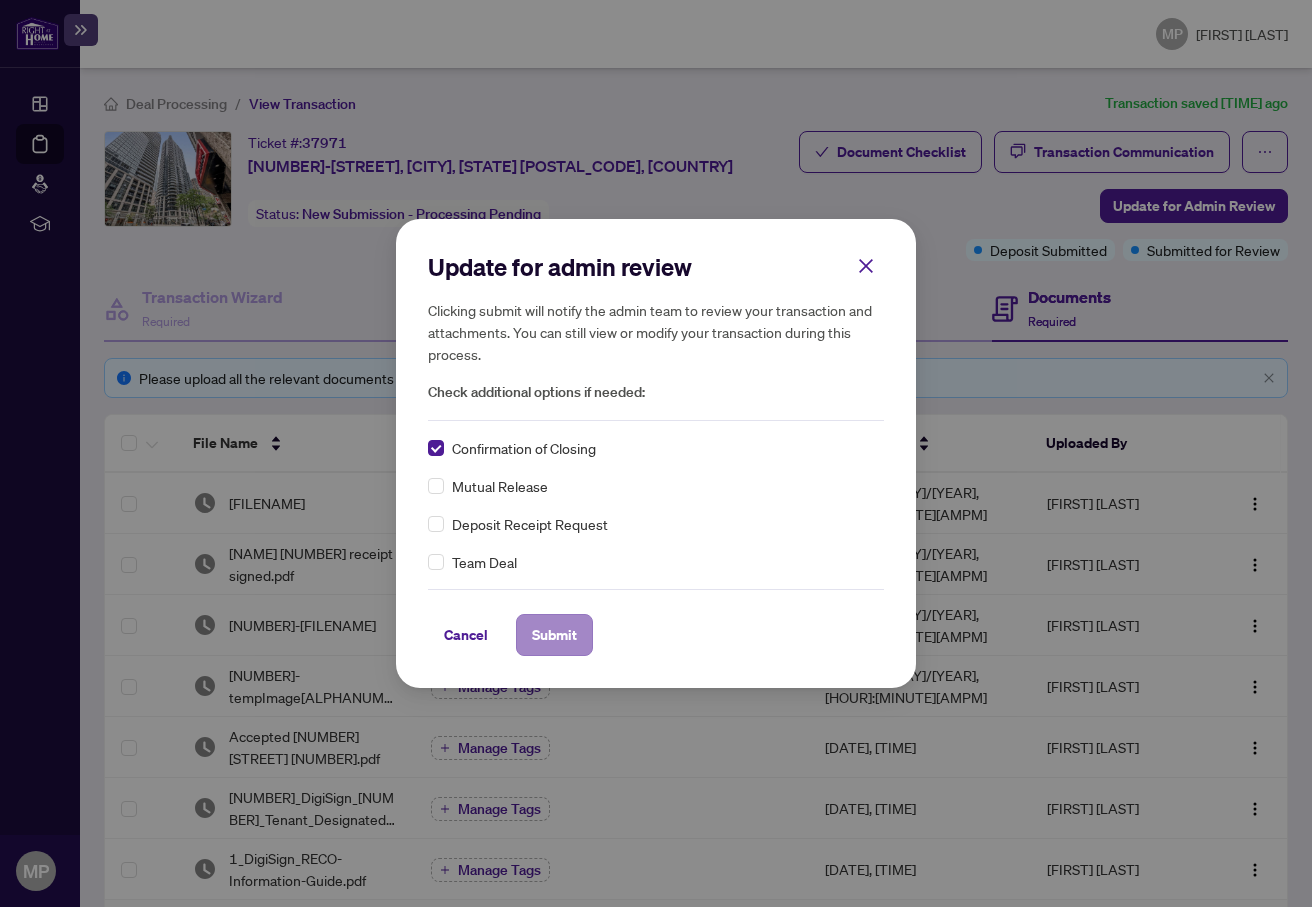 click on "Submit" at bounding box center (554, 635) 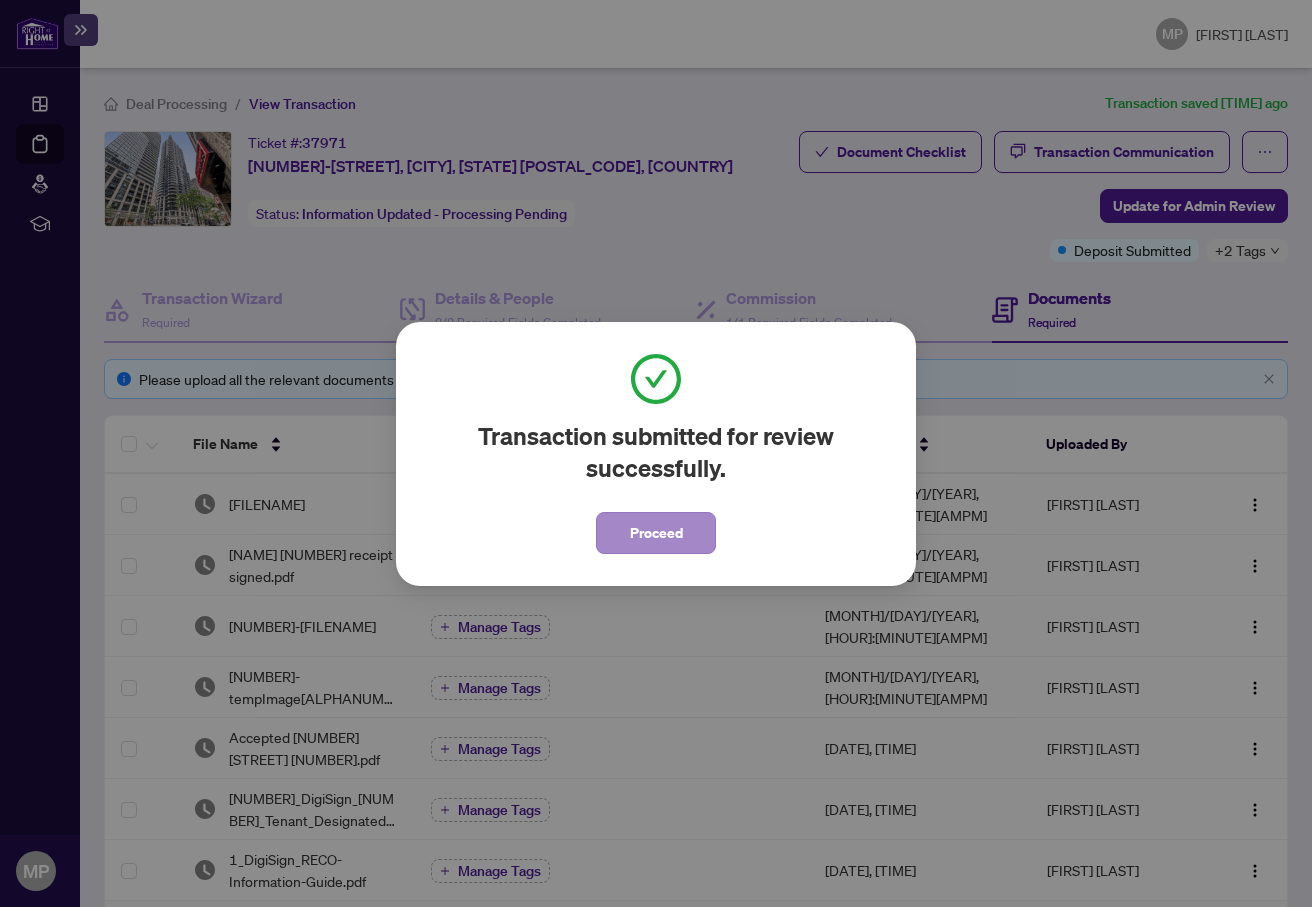 click on "Proceed" at bounding box center [656, 533] 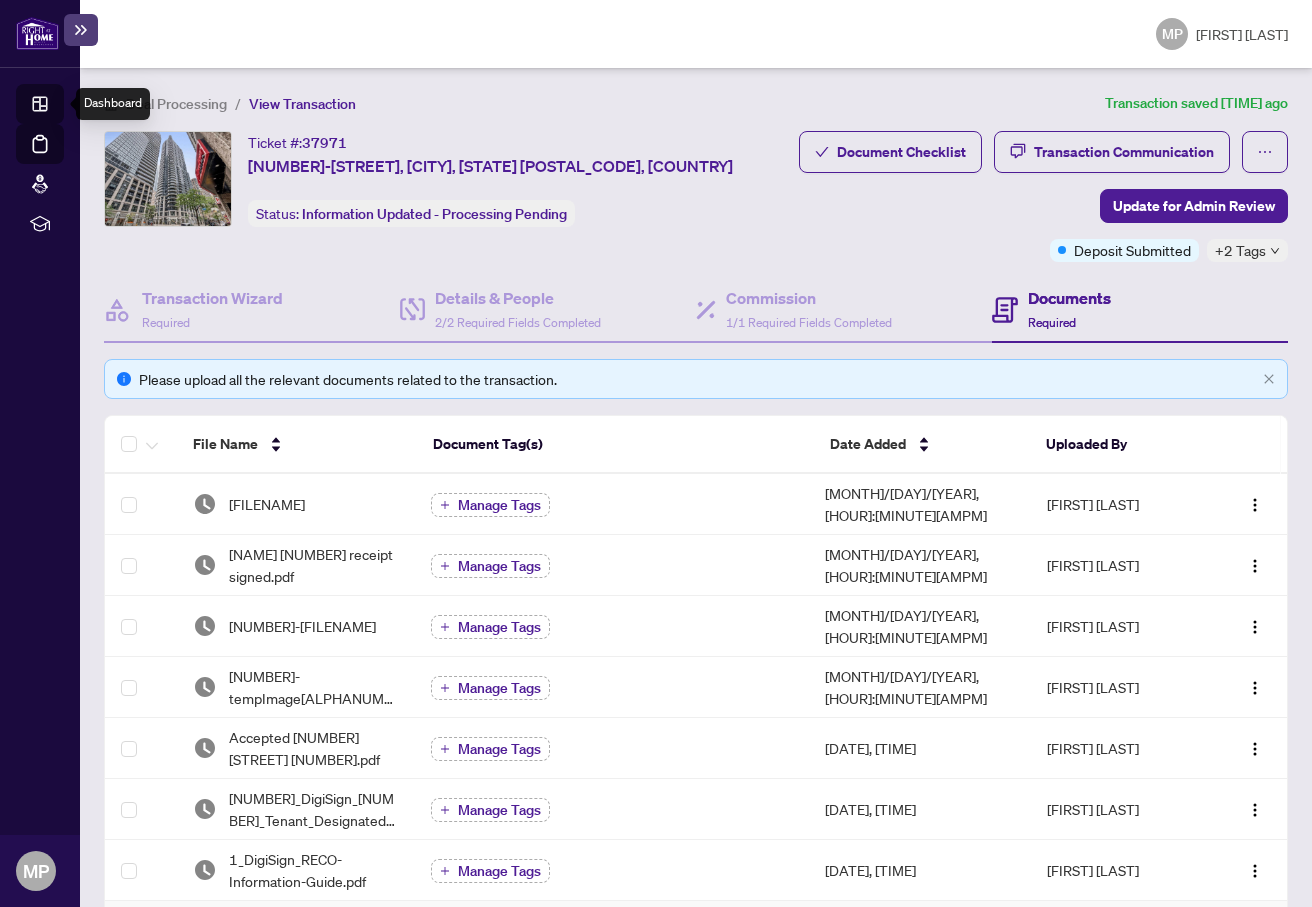 click on "Dashboard" at bounding box center (62, 107) 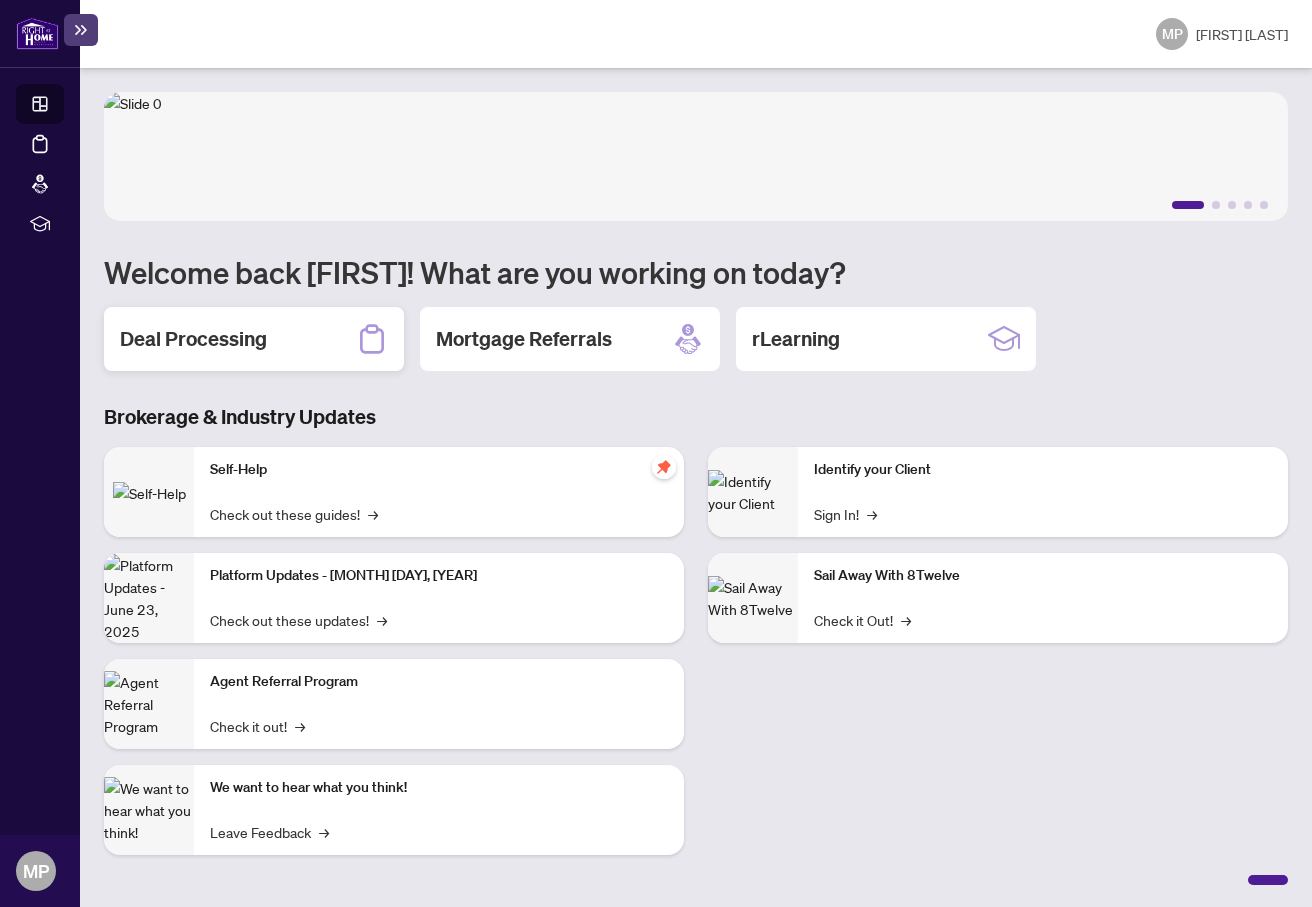 click on "Deal Processing" at bounding box center (254, 339) 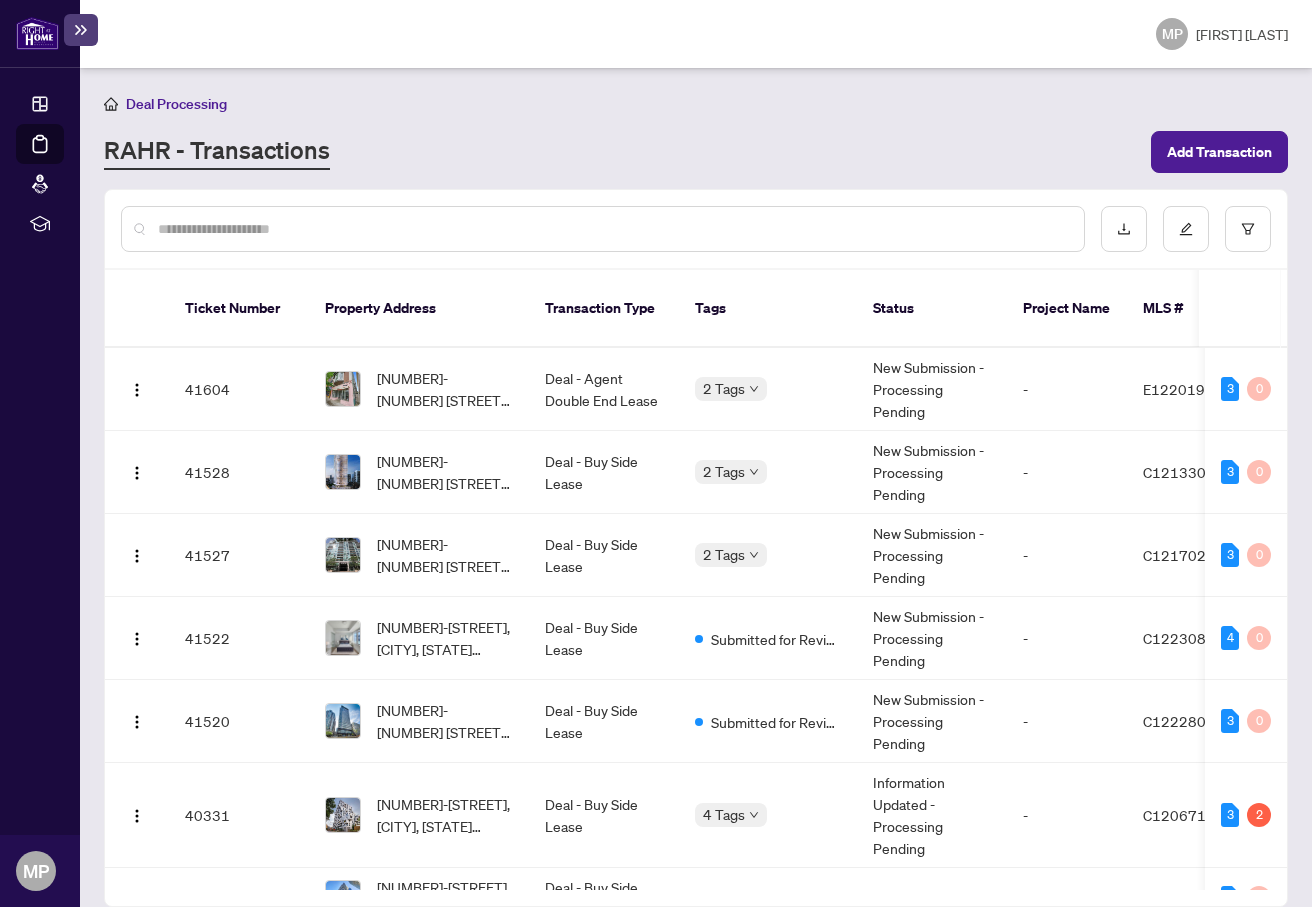 click at bounding box center (613, 229) 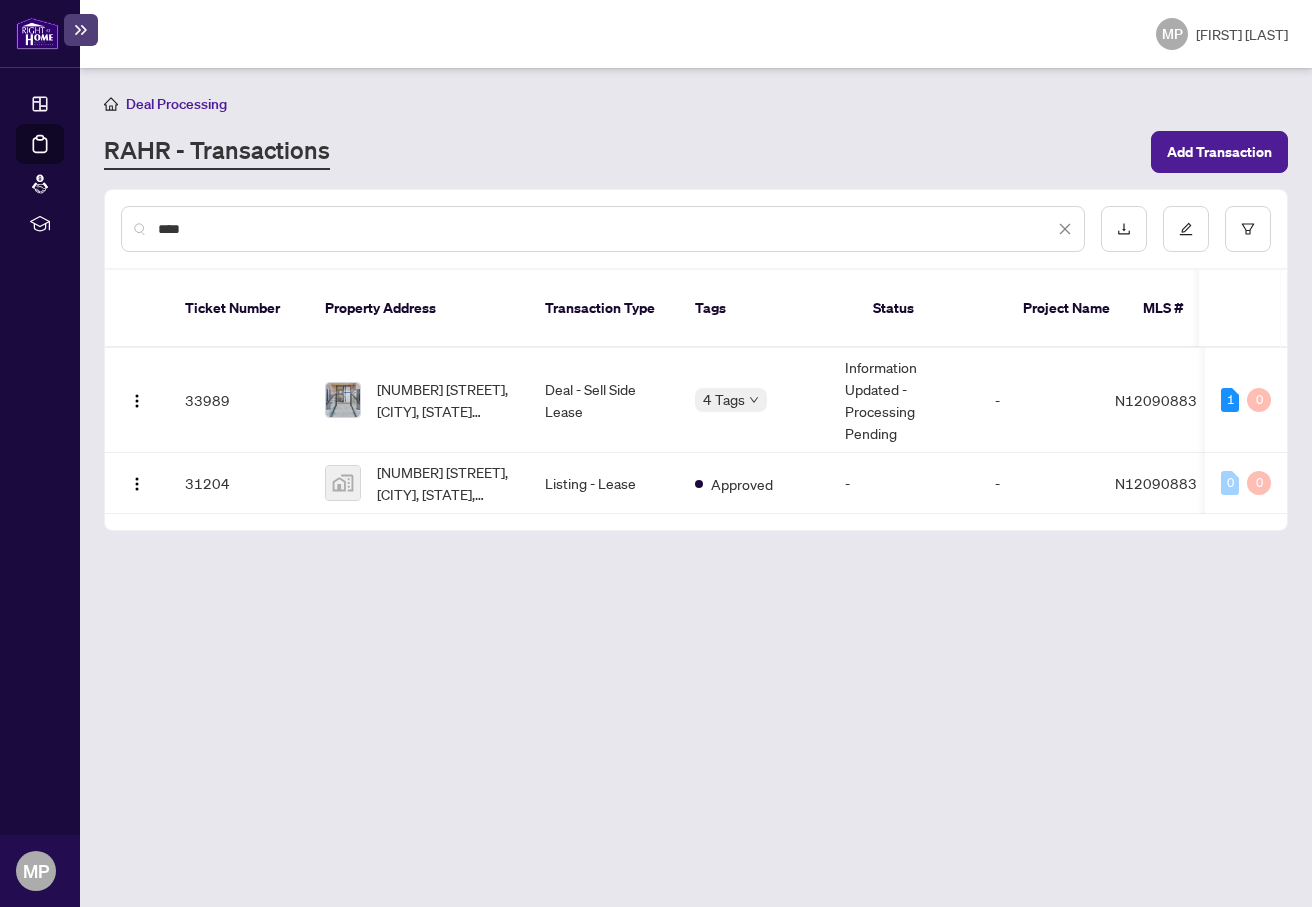 type on "****" 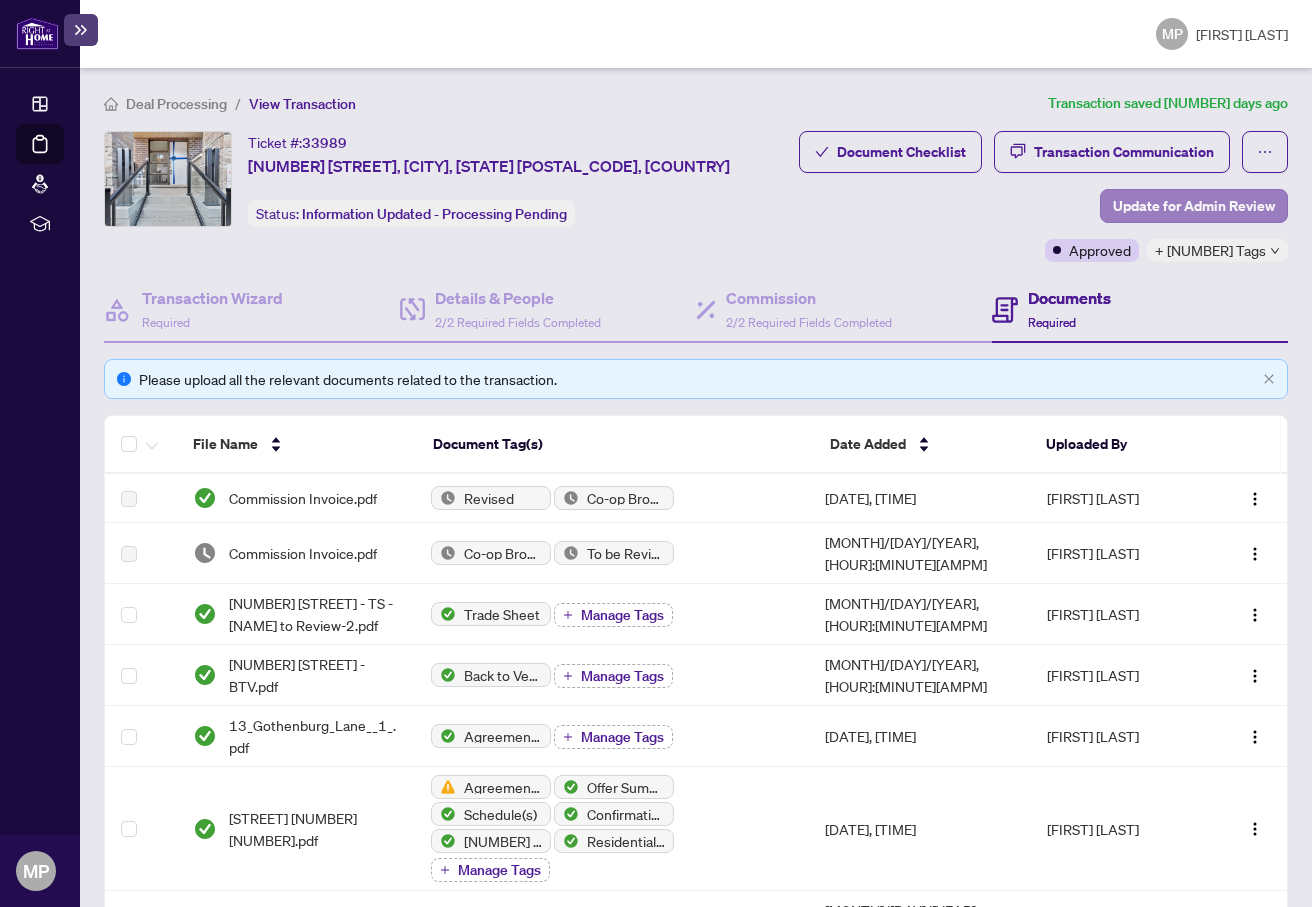 click on "Update for Admin Review" at bounding box center (1194, 206) 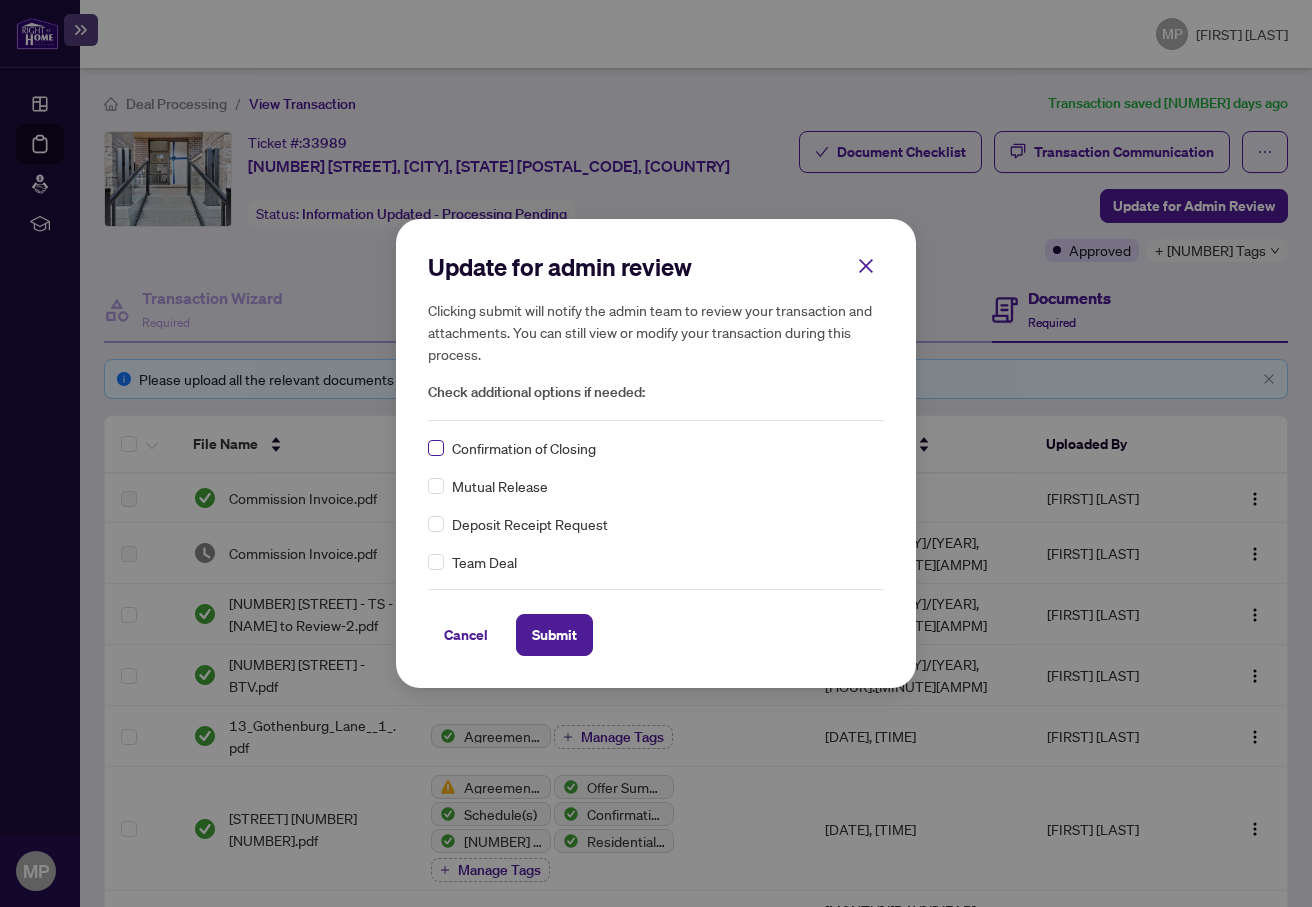 click at bounding box center (436, 448) 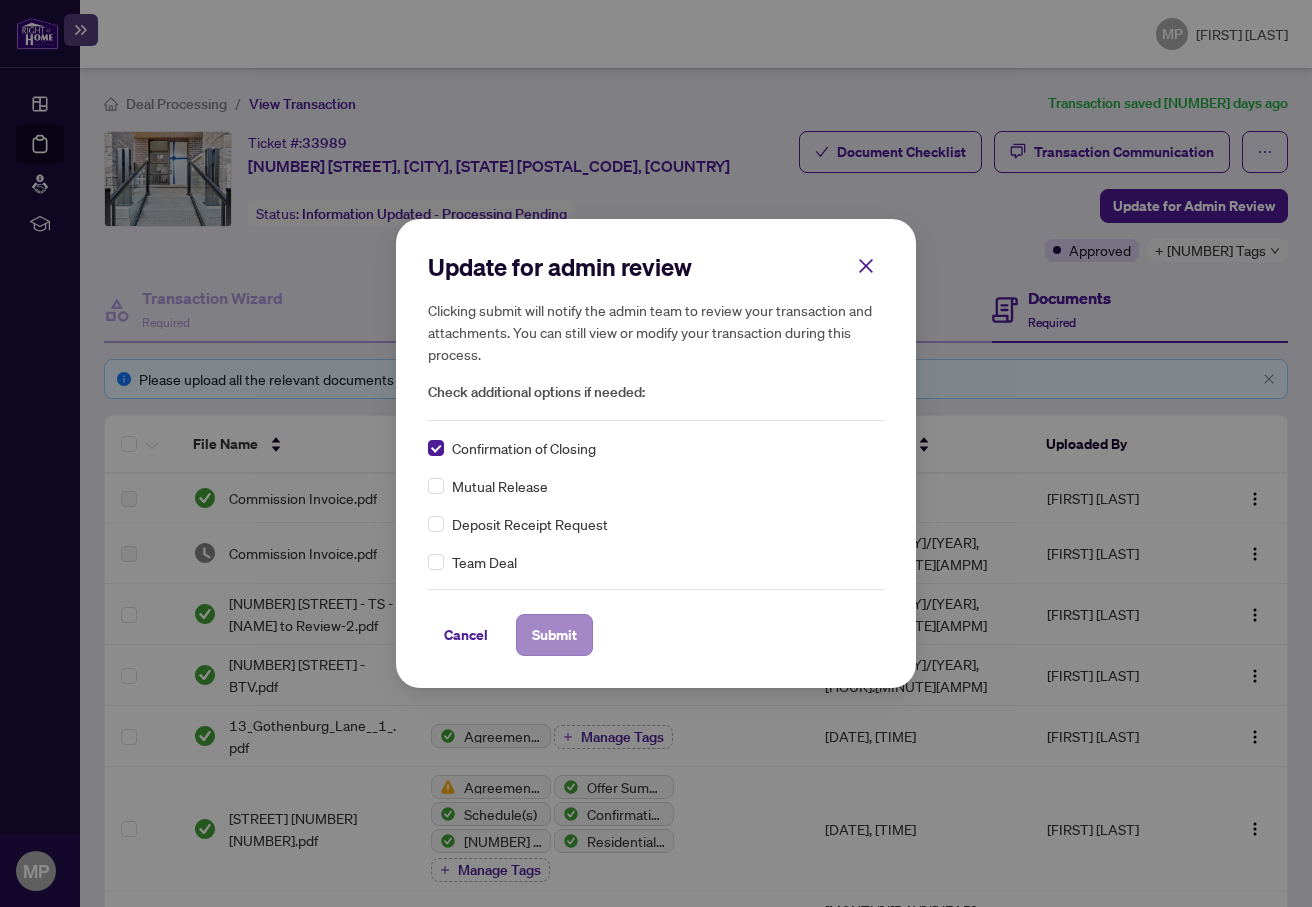click on "Submit" at bounding box center [554, 635] 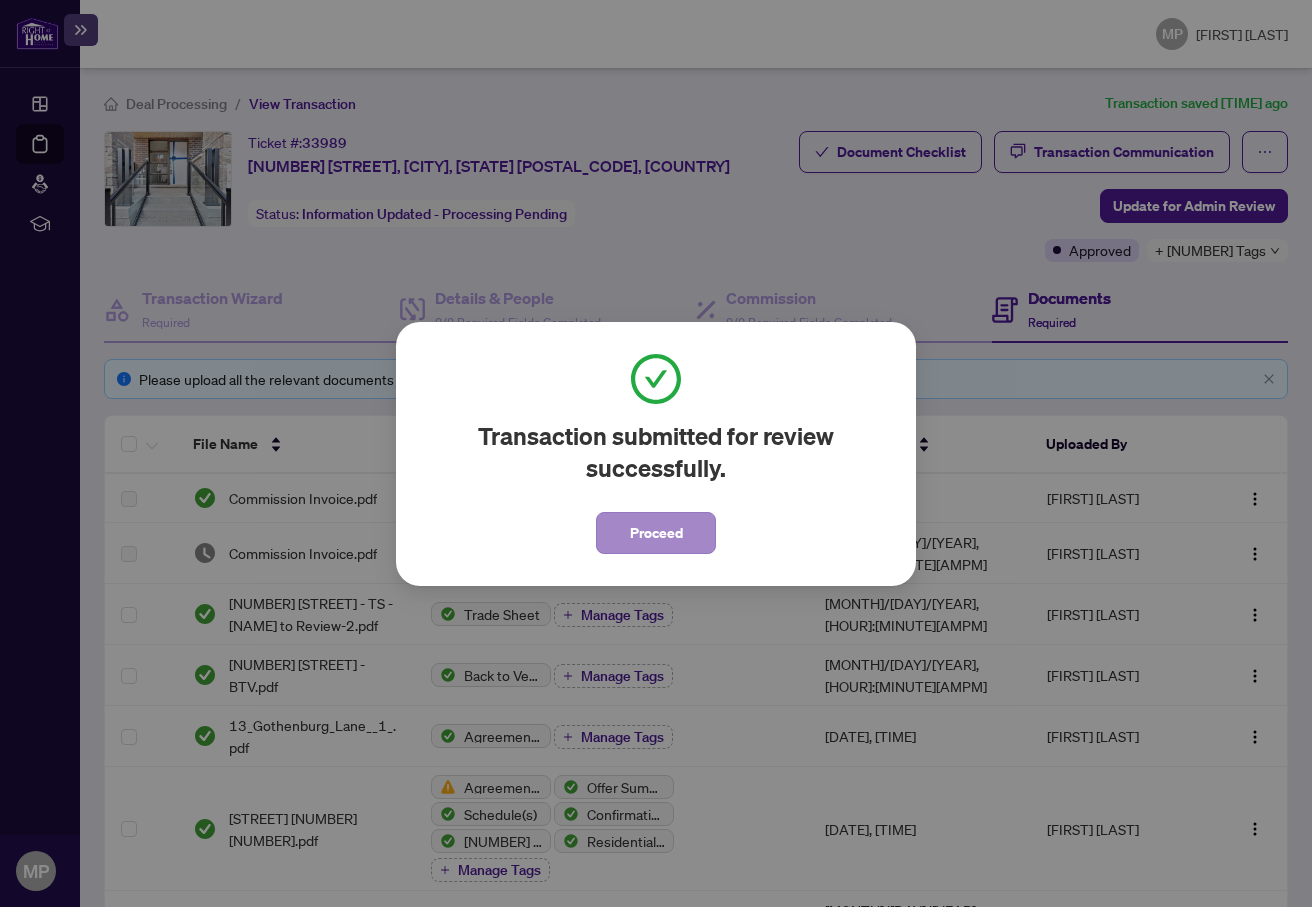 click on "Proceed" at bounding box center [656, 533] 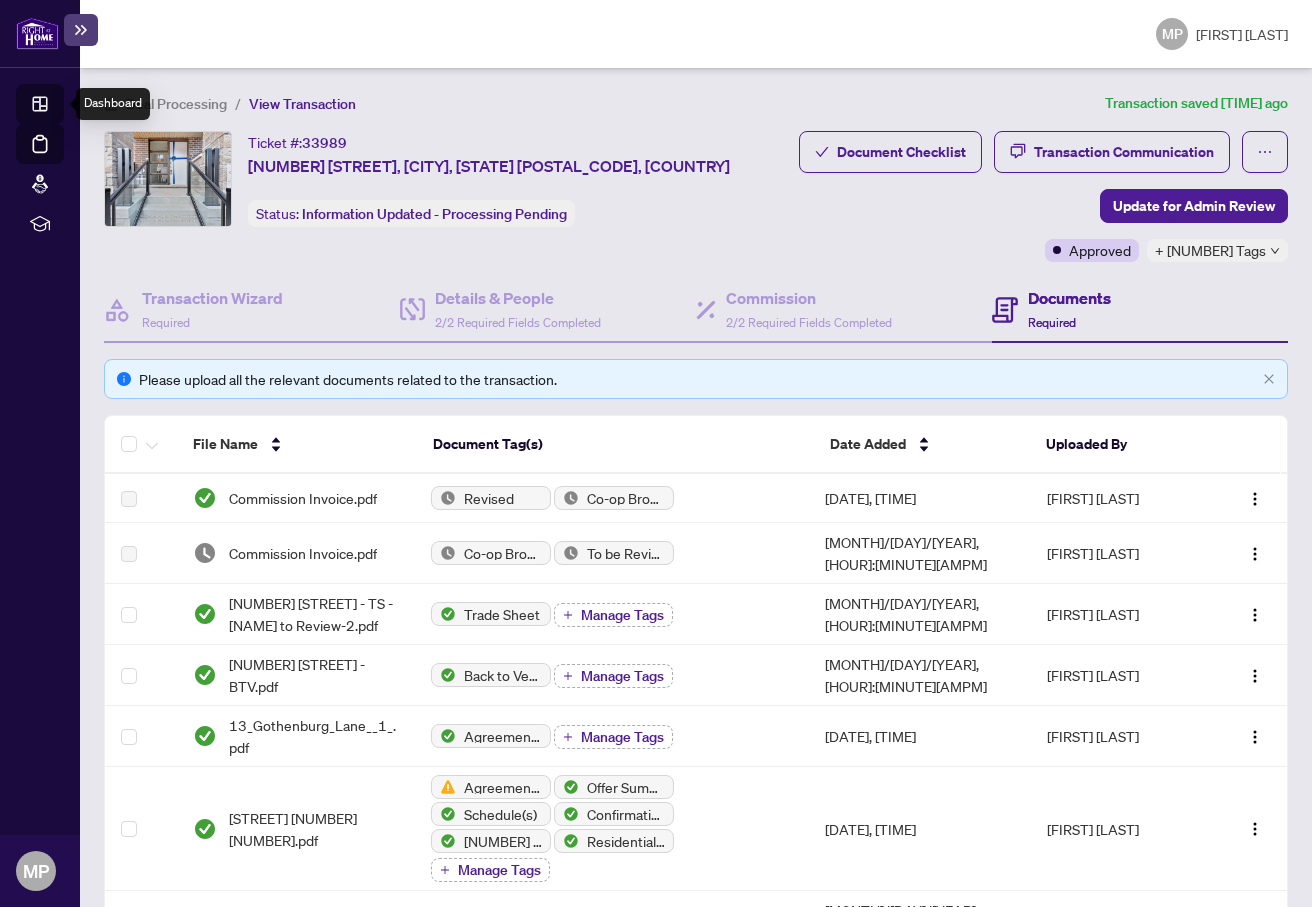 click on "Dashboard" at bounding box center [62, 107] 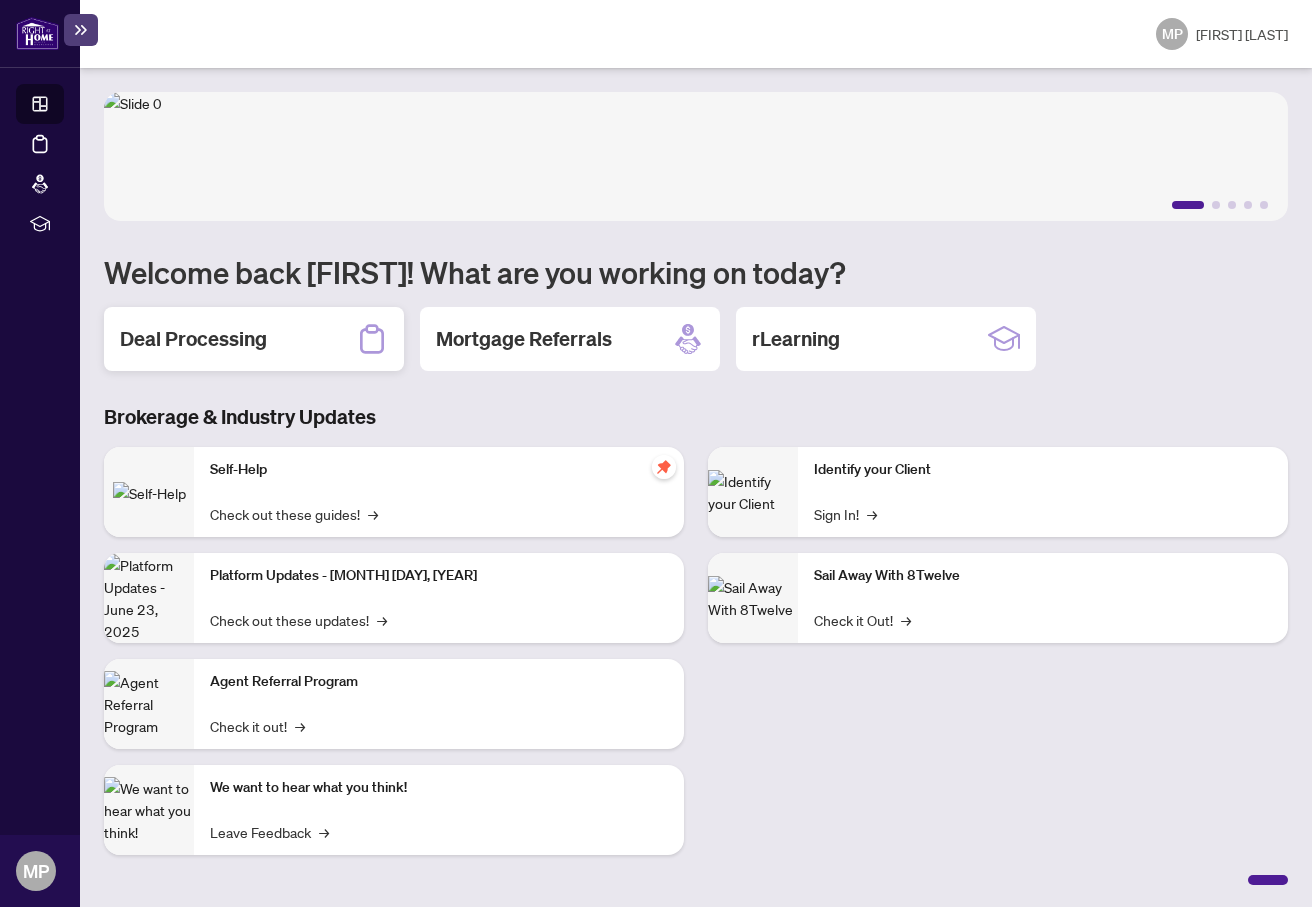 click on "Deal Processing" at bounding box center (254, 339) 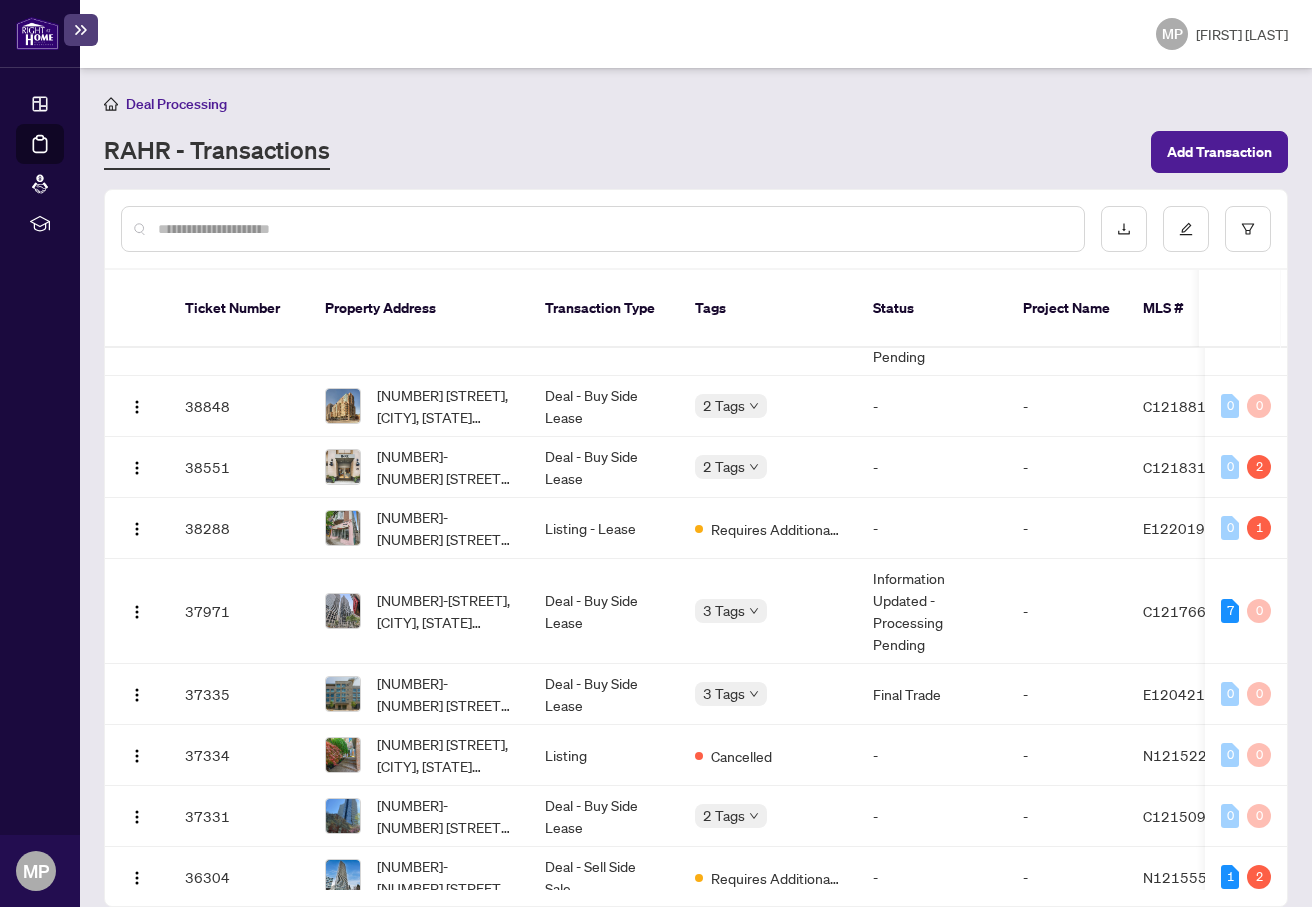 scroll, scrollTop: 952, scrollLeft: 0, axis: vertical 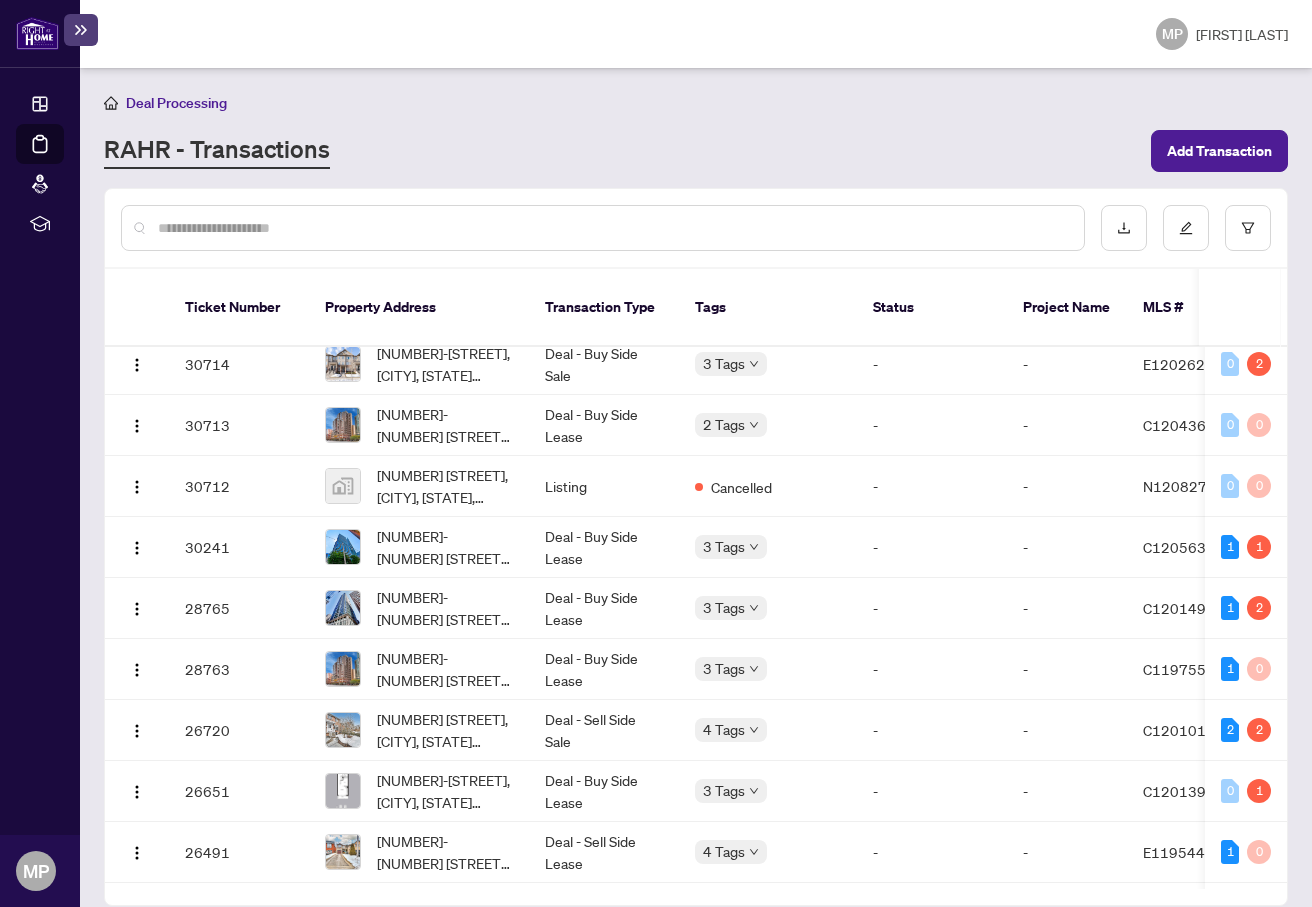 click at bounding box center (613, 228) 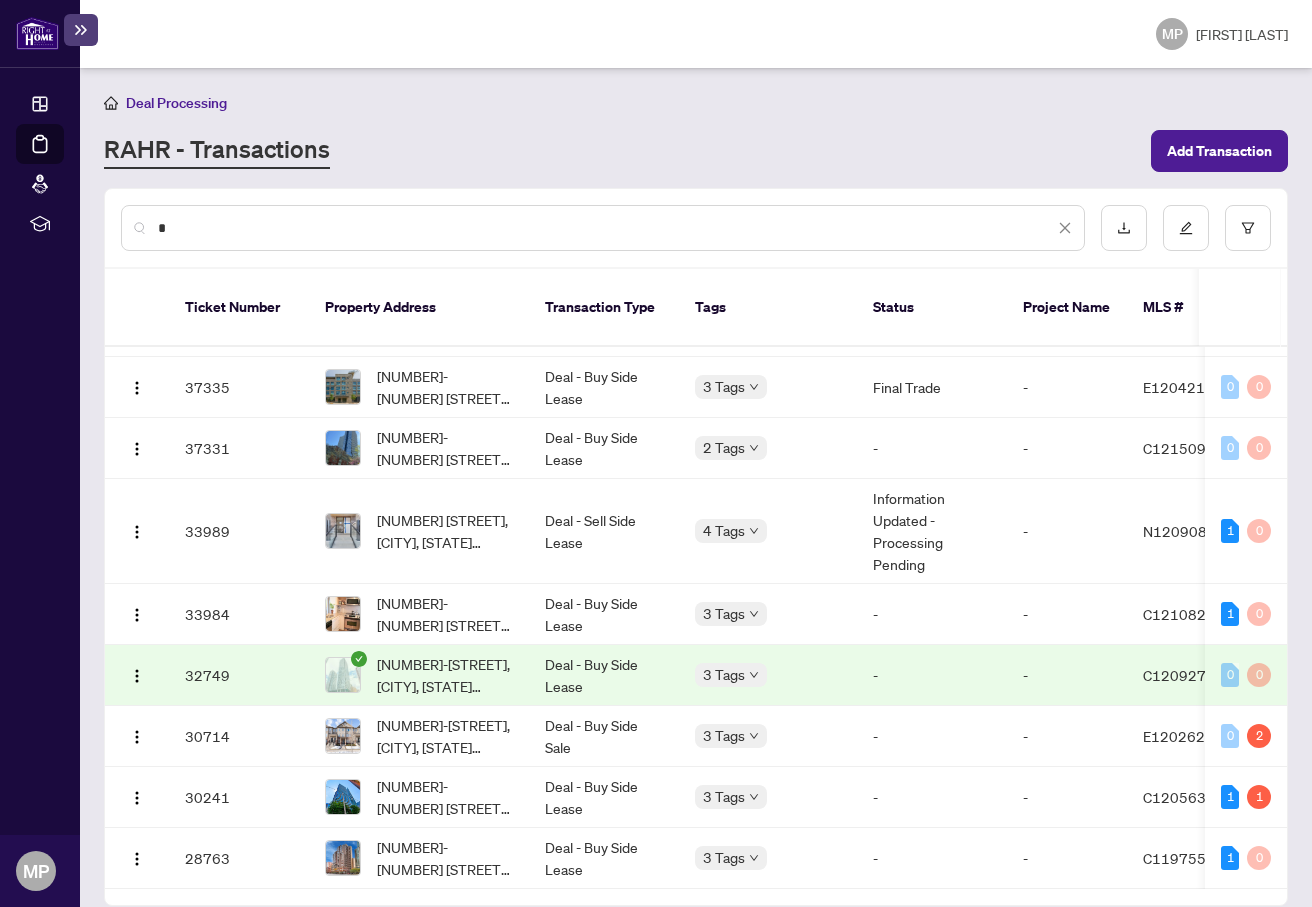 scroll, scrollTop: 0, scrollLeft: 0, axis: both 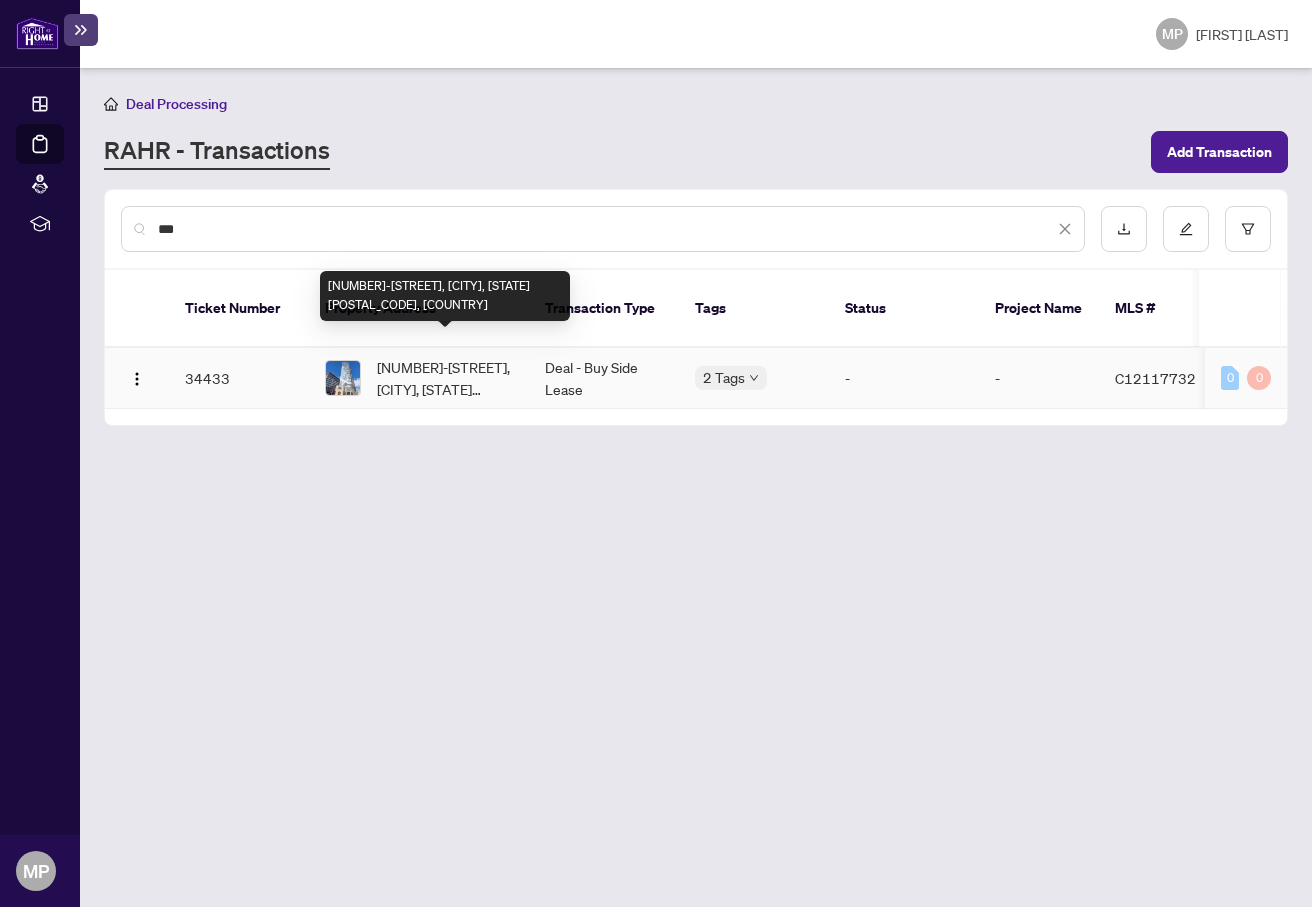 type on "***" 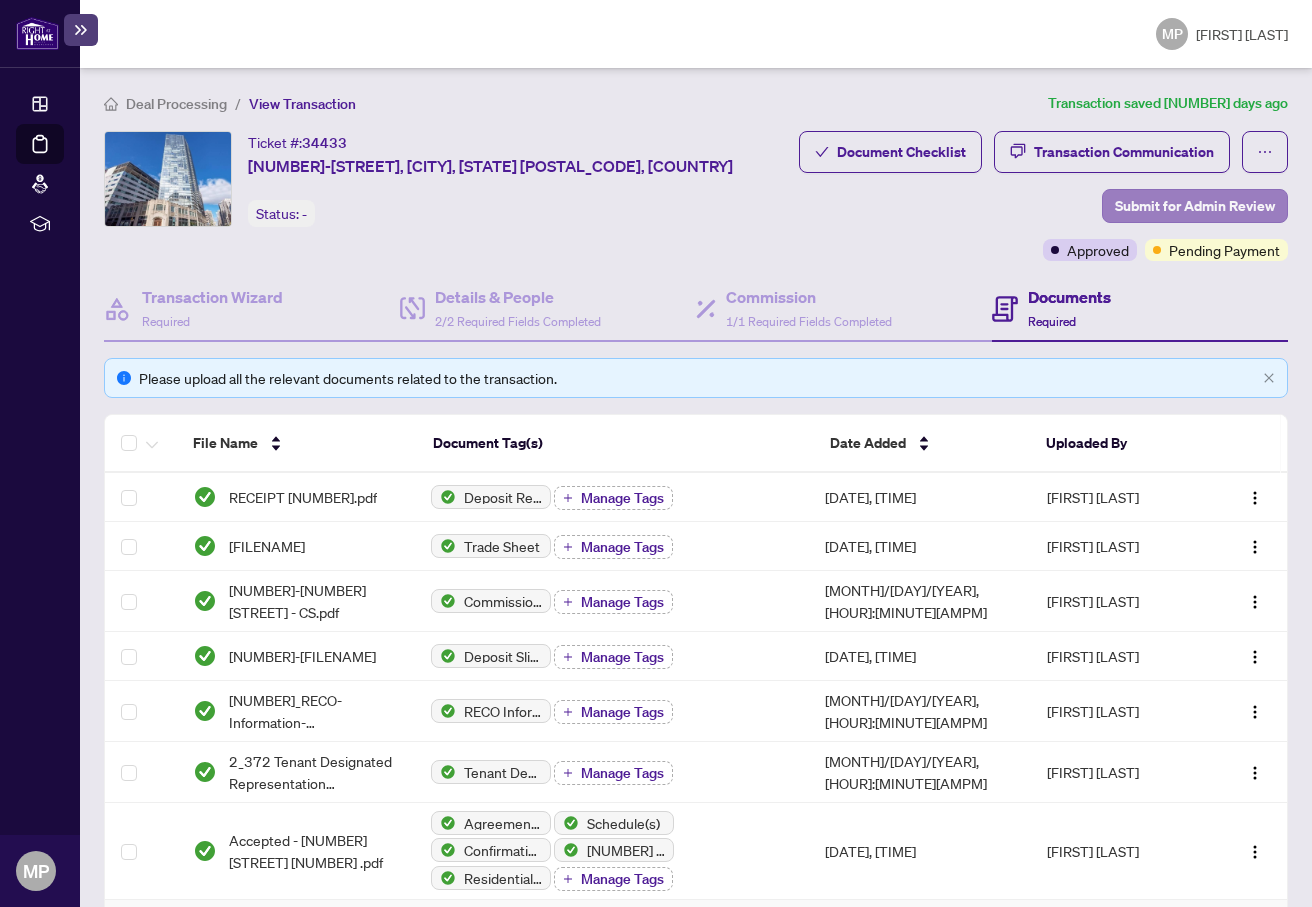 click on "Submit for Admin Review" at bounding box center (1195, 206) 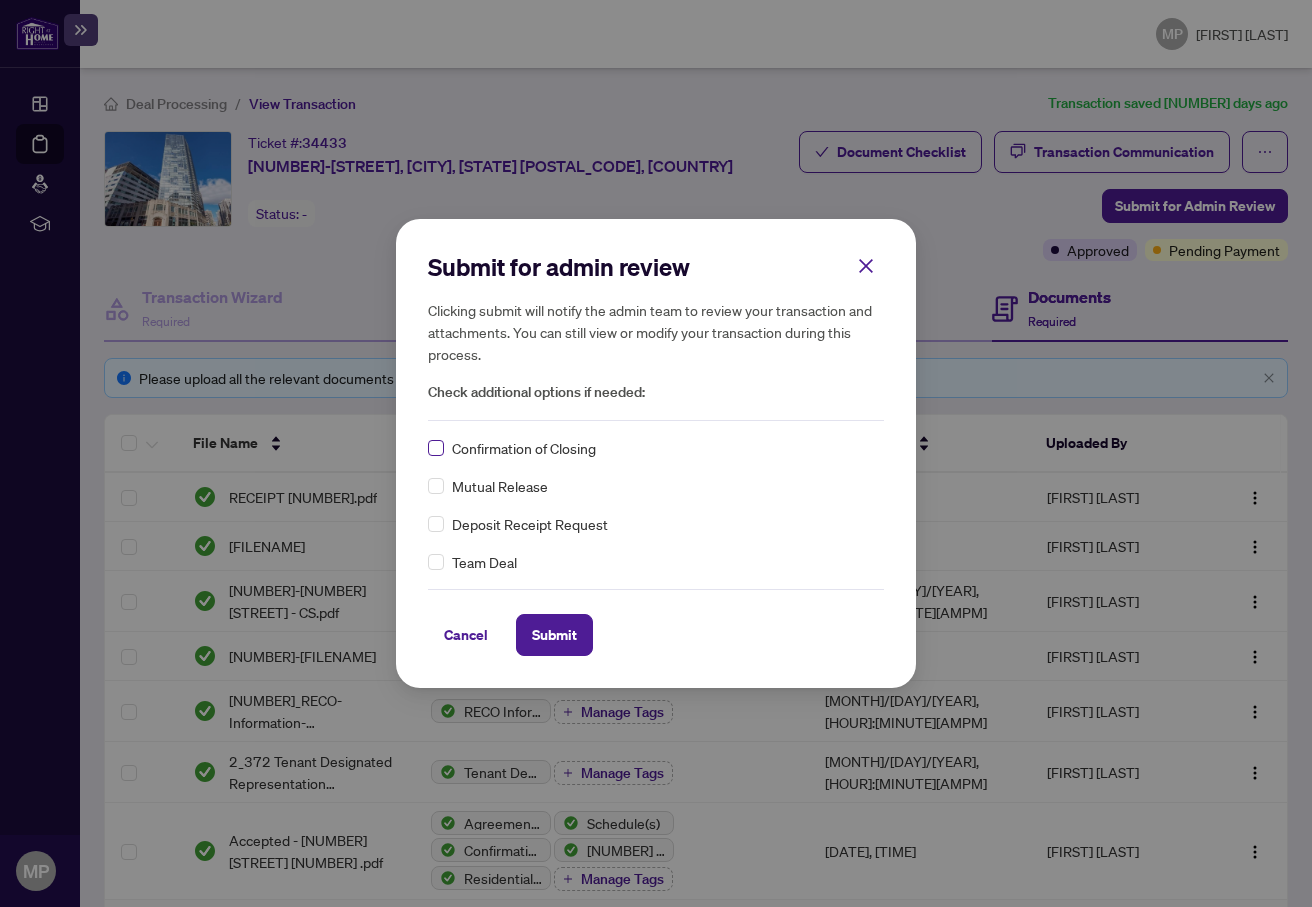 click at bounding box center [436, 448] 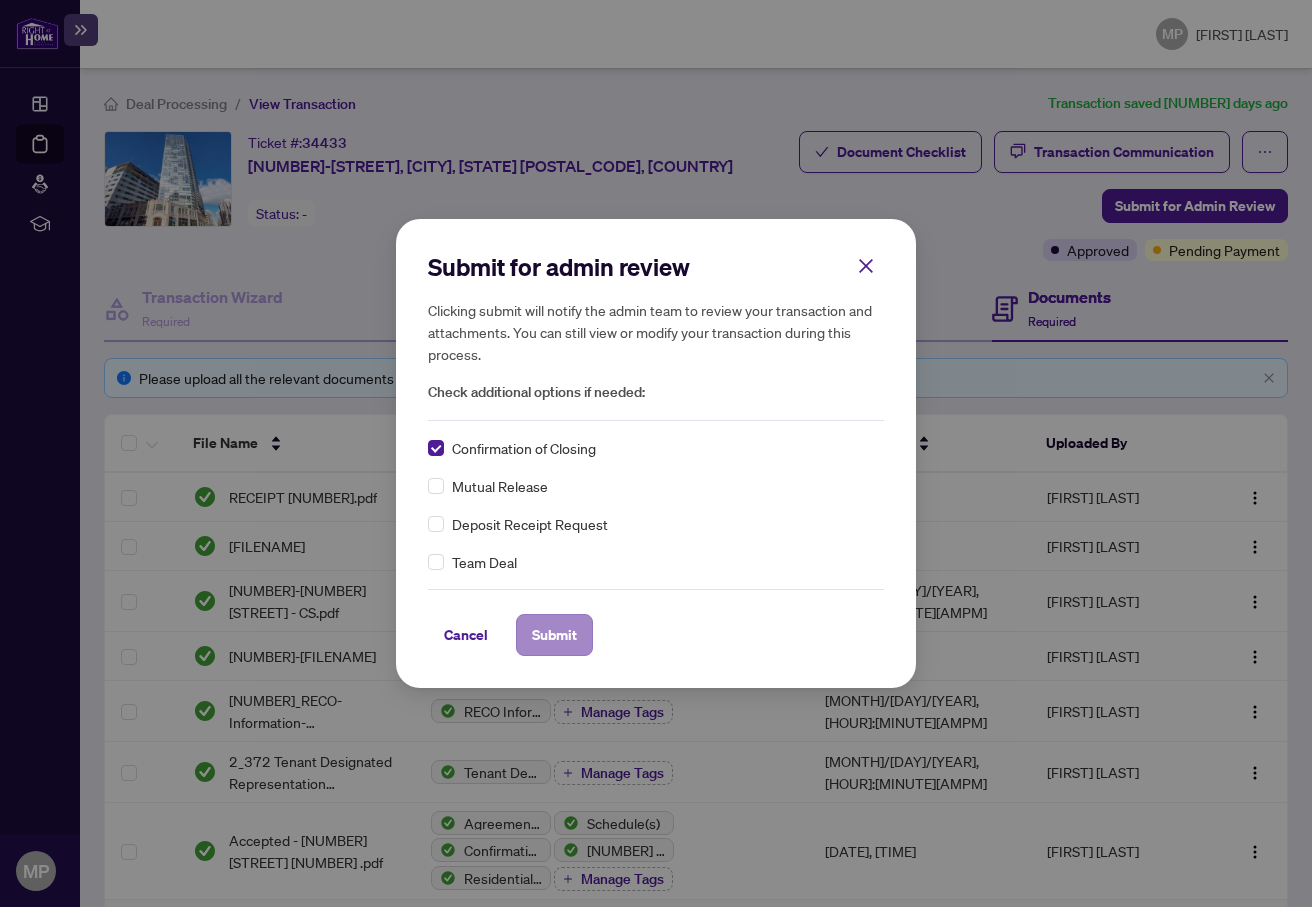 click on "Submit" at bounding box center [554, 635] 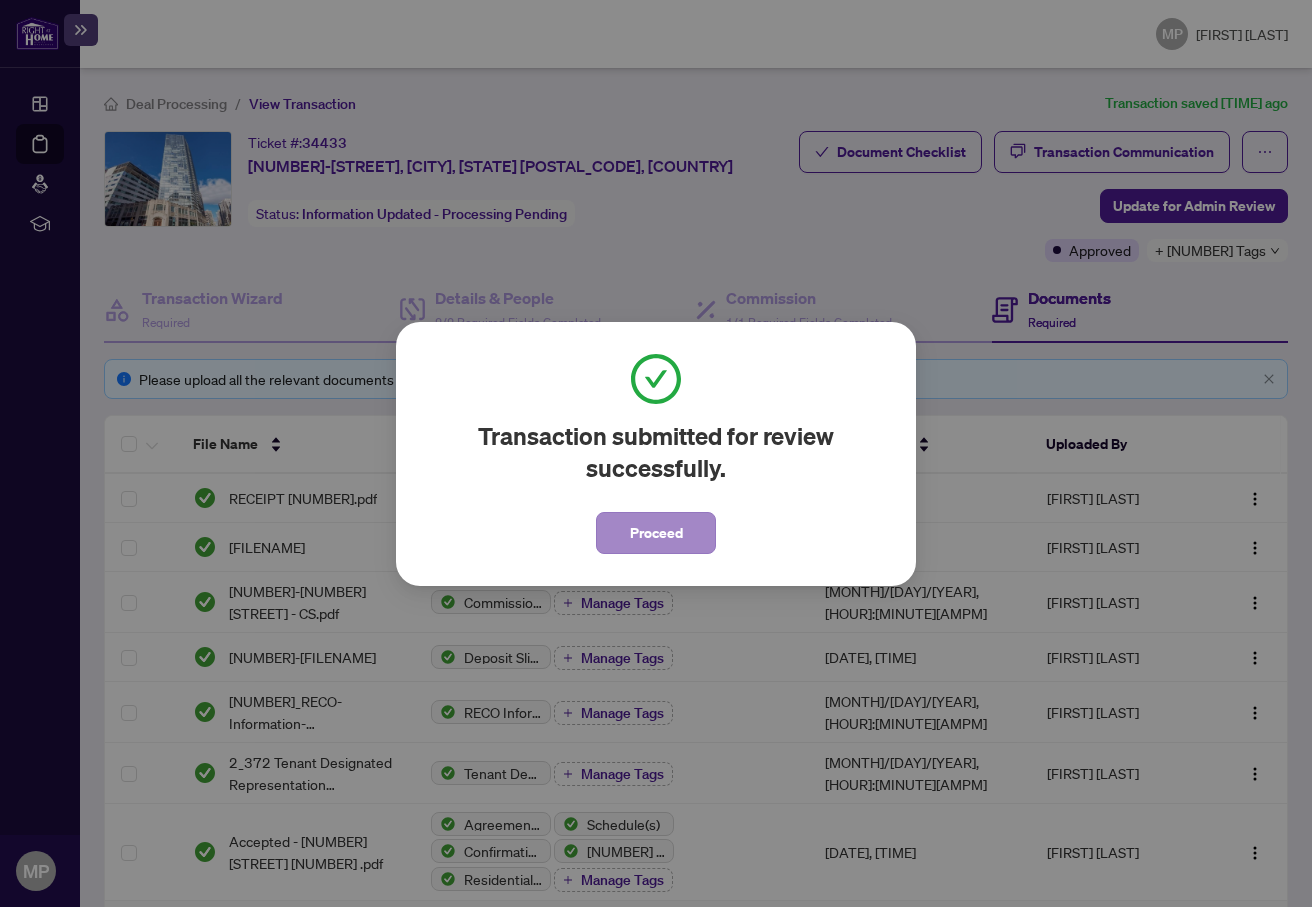 click on "Proceed" at bounding box center (656, 533) 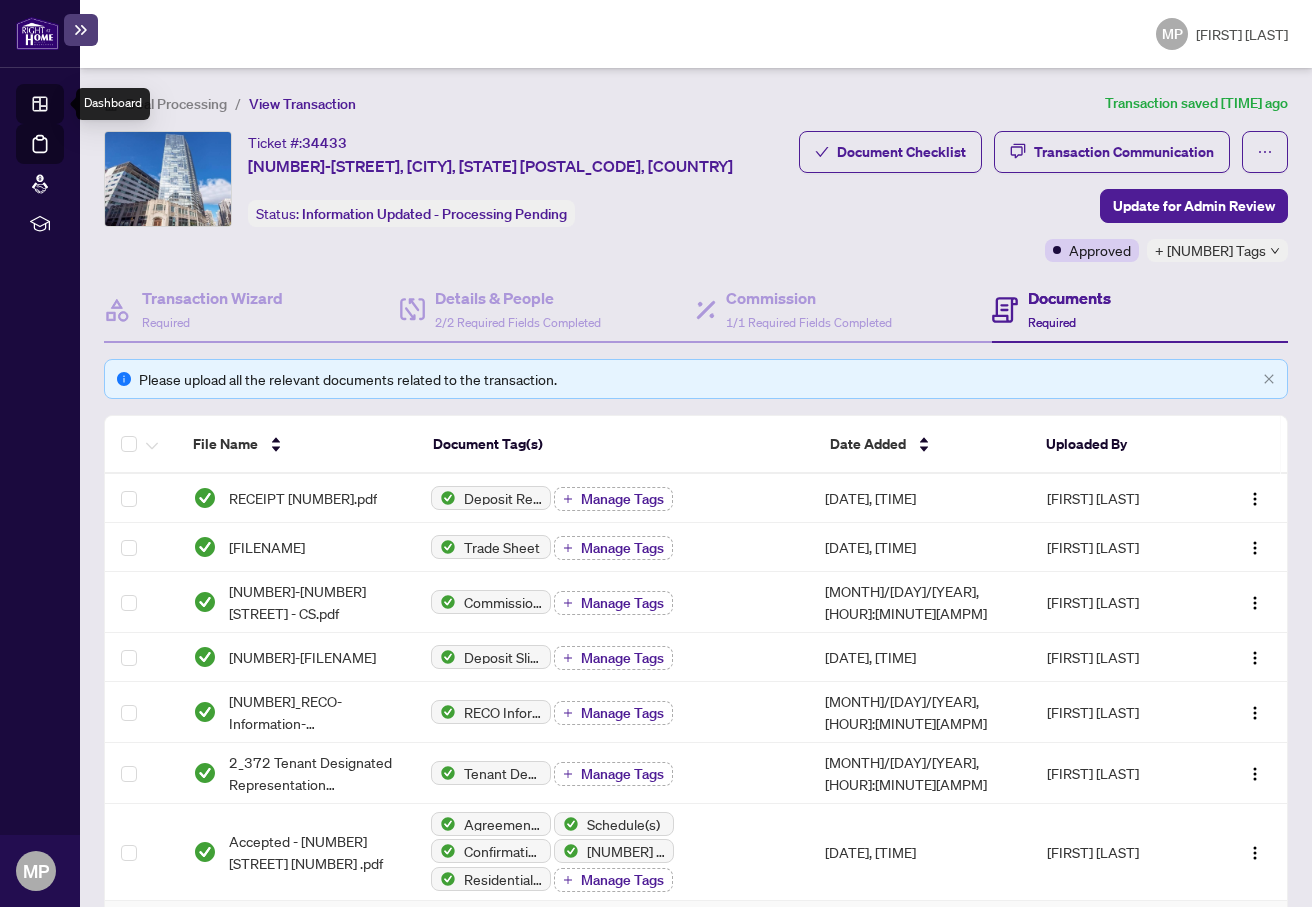 click on "Dashboard" at bounding box center [62, 107] 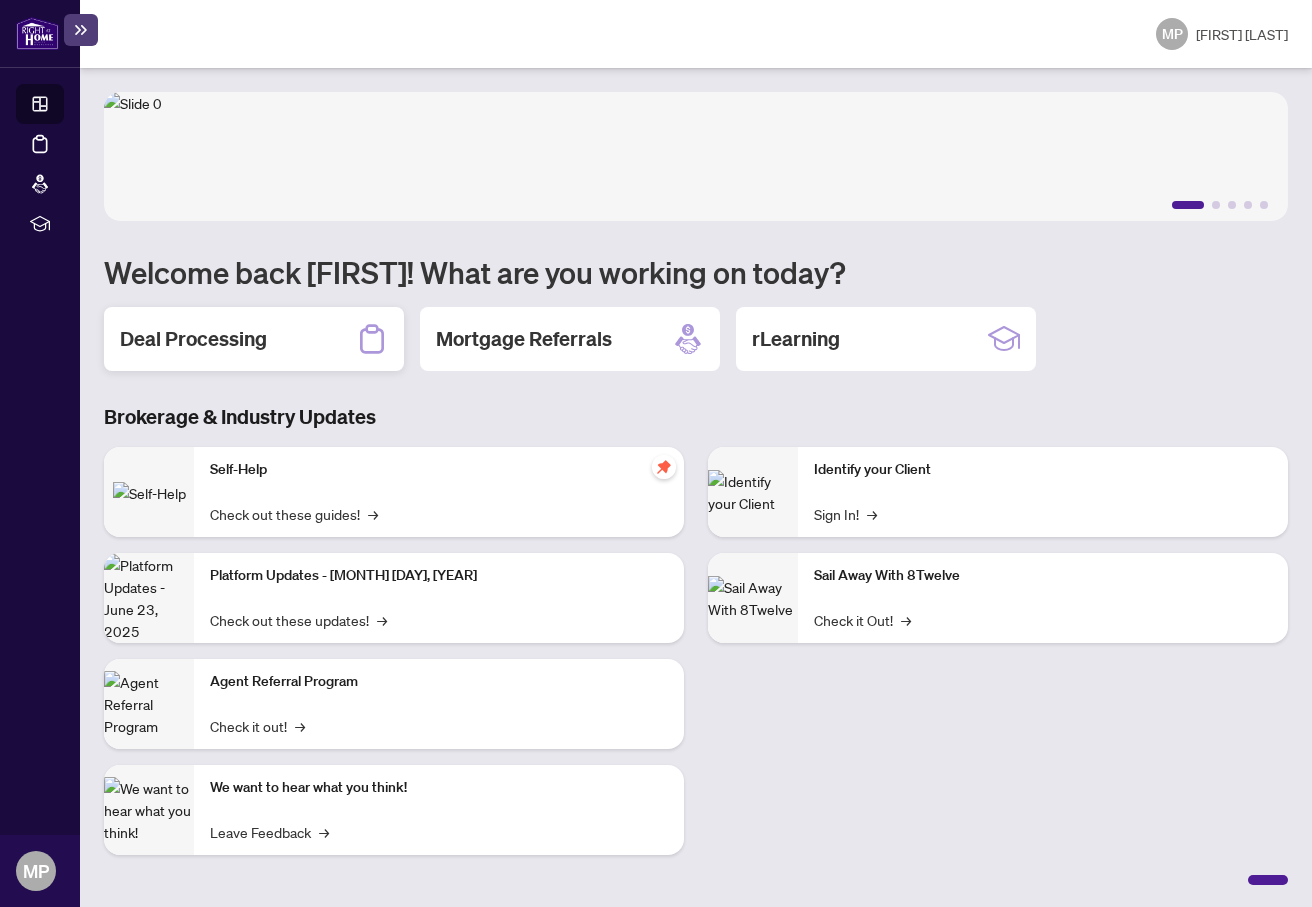 click on "Deal Processing" at bounding box center (254, 339) 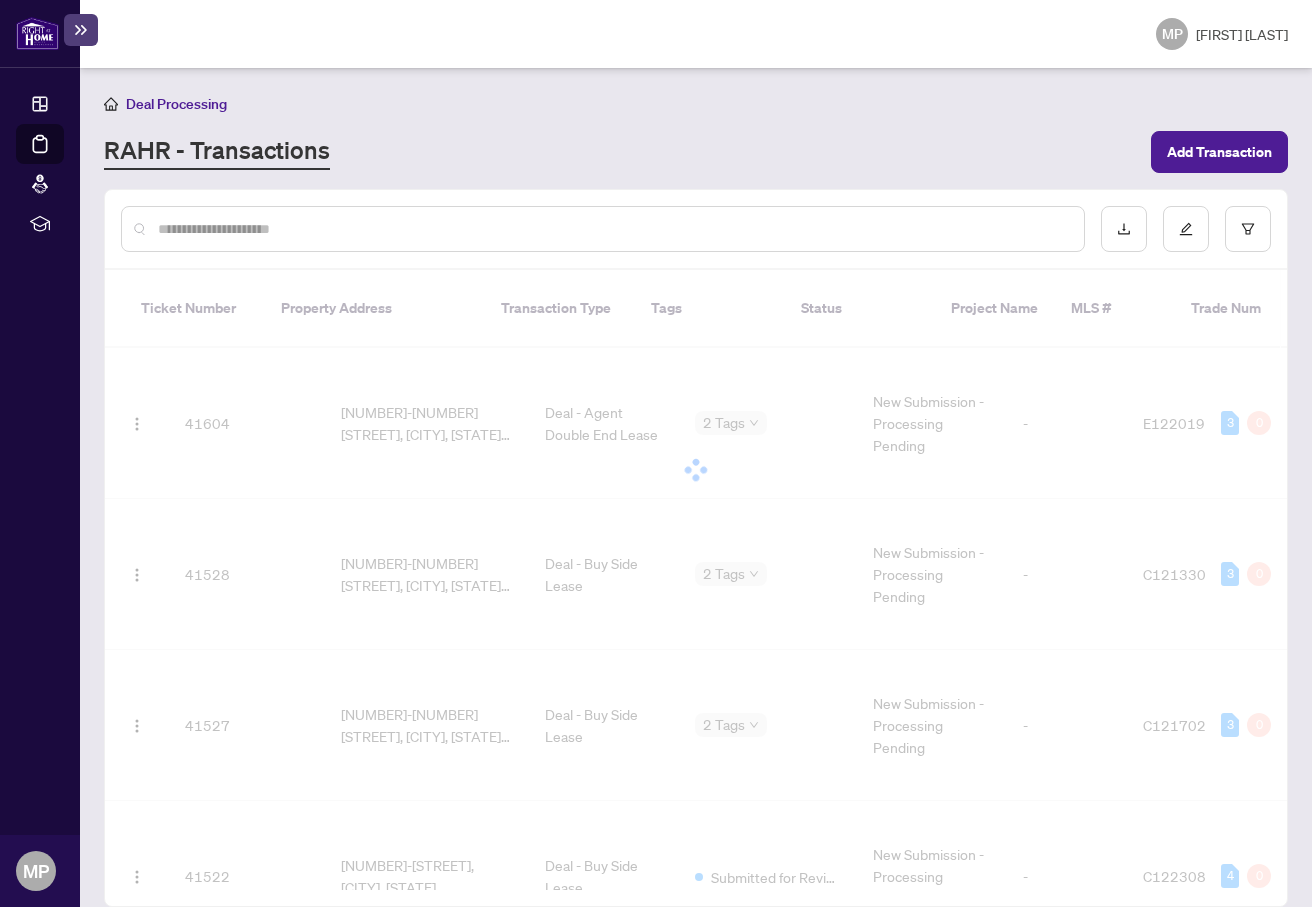 click at bounding box center (613, 229) 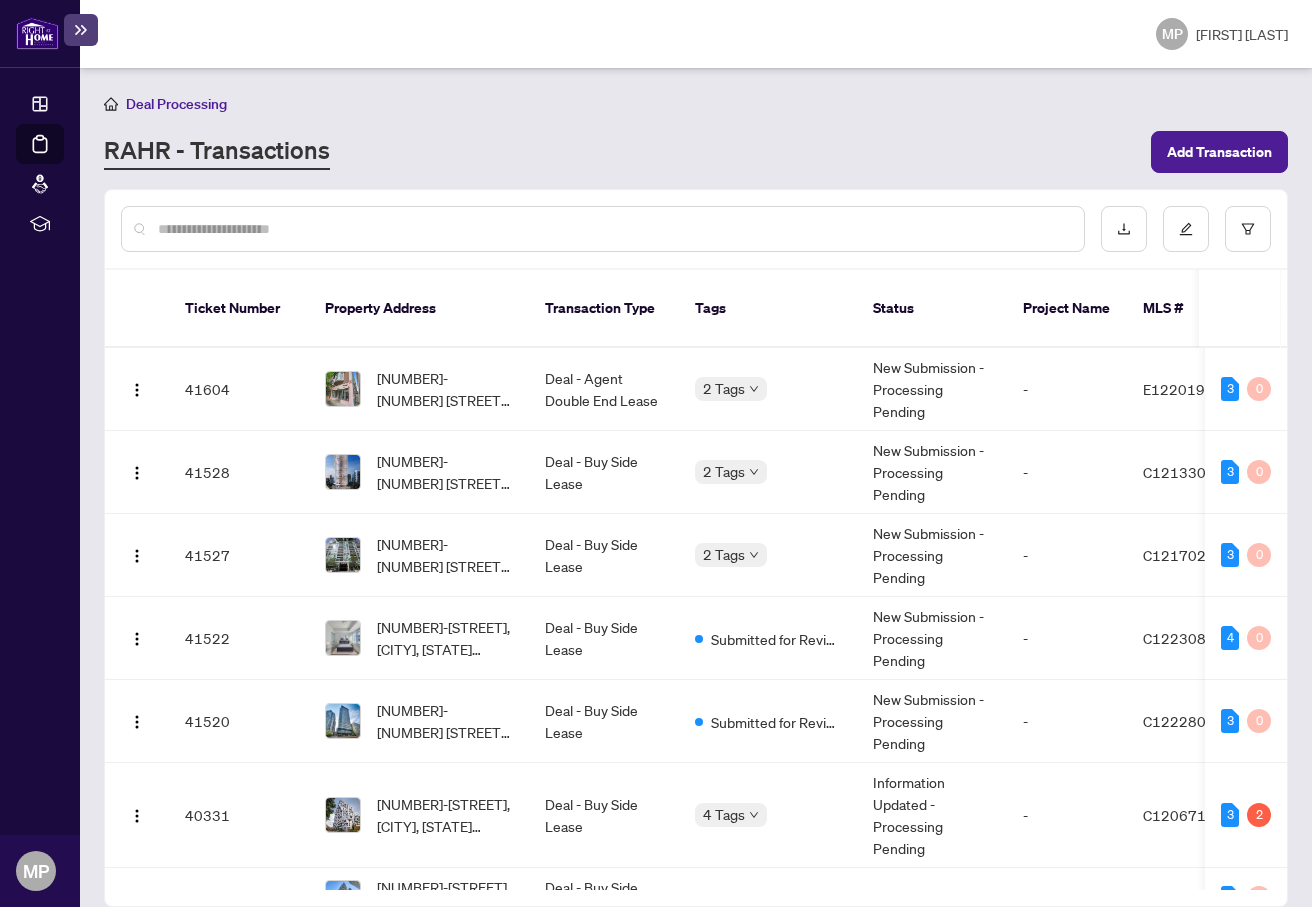 click at bounding box center (613, 229) 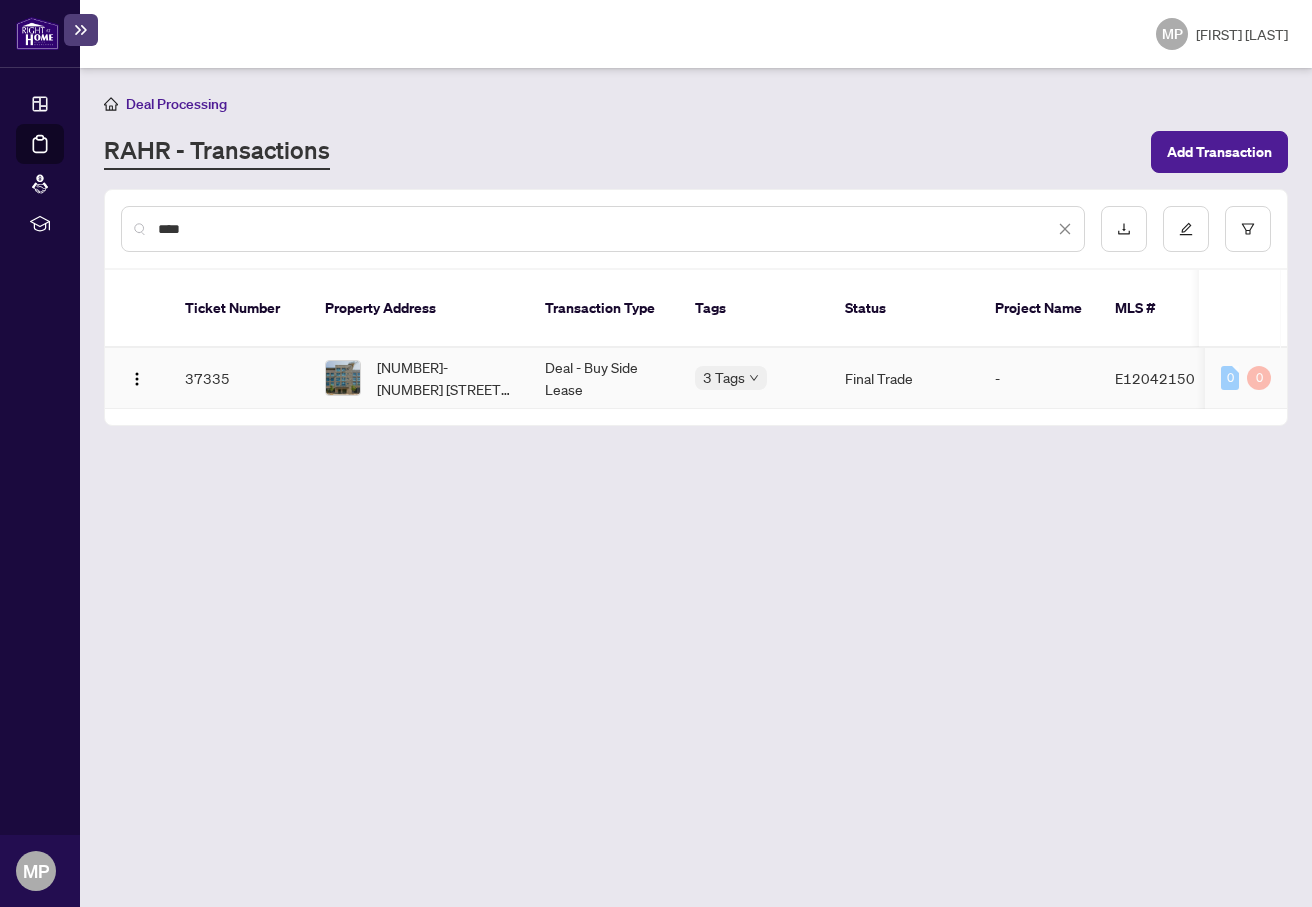 type on "***" 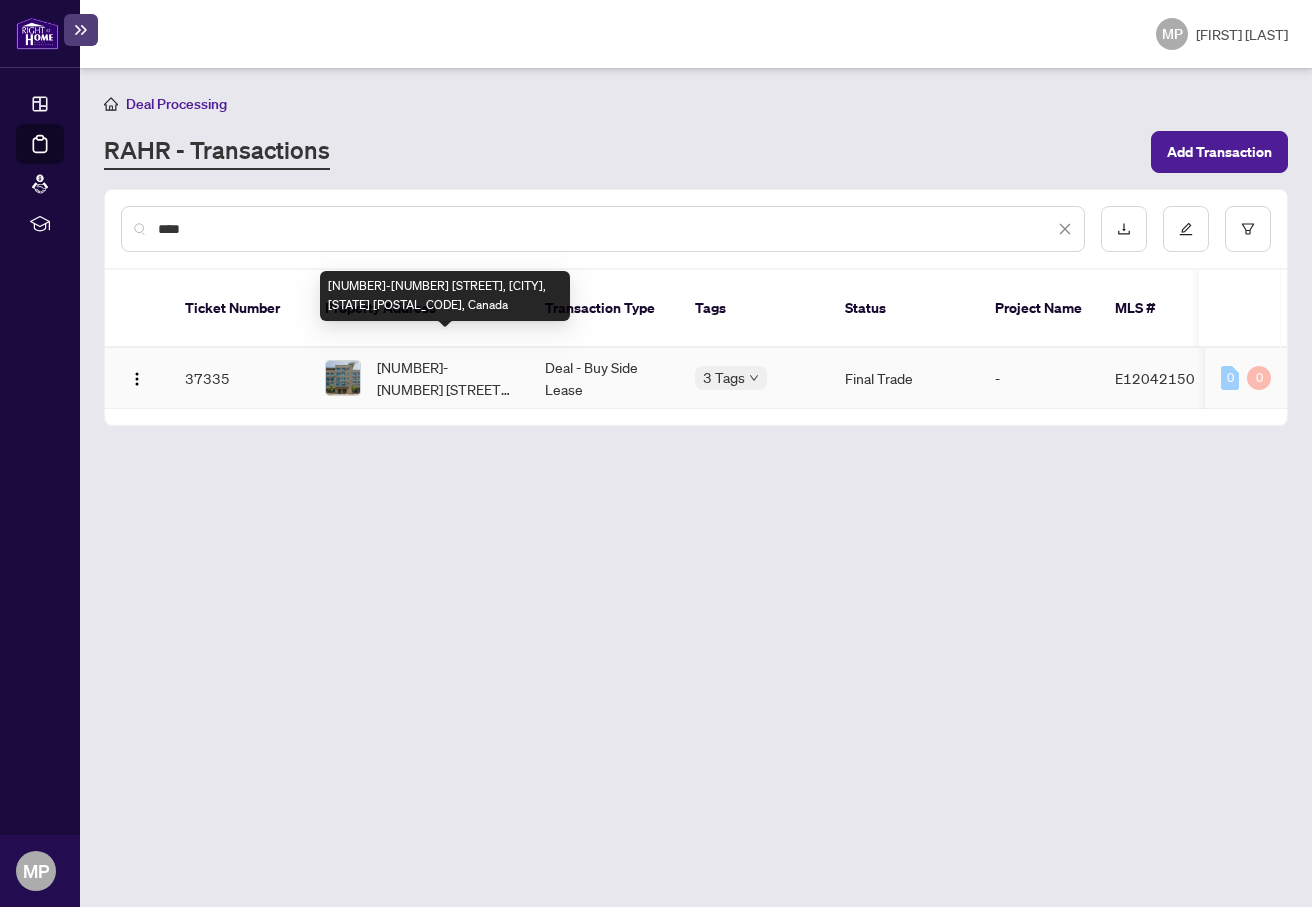 click on "[NUMBER]-[NUMBER] [STREET], [CITY], [STATE] [POSTAL_CODE], Canada" at bounding box center (445, 378) 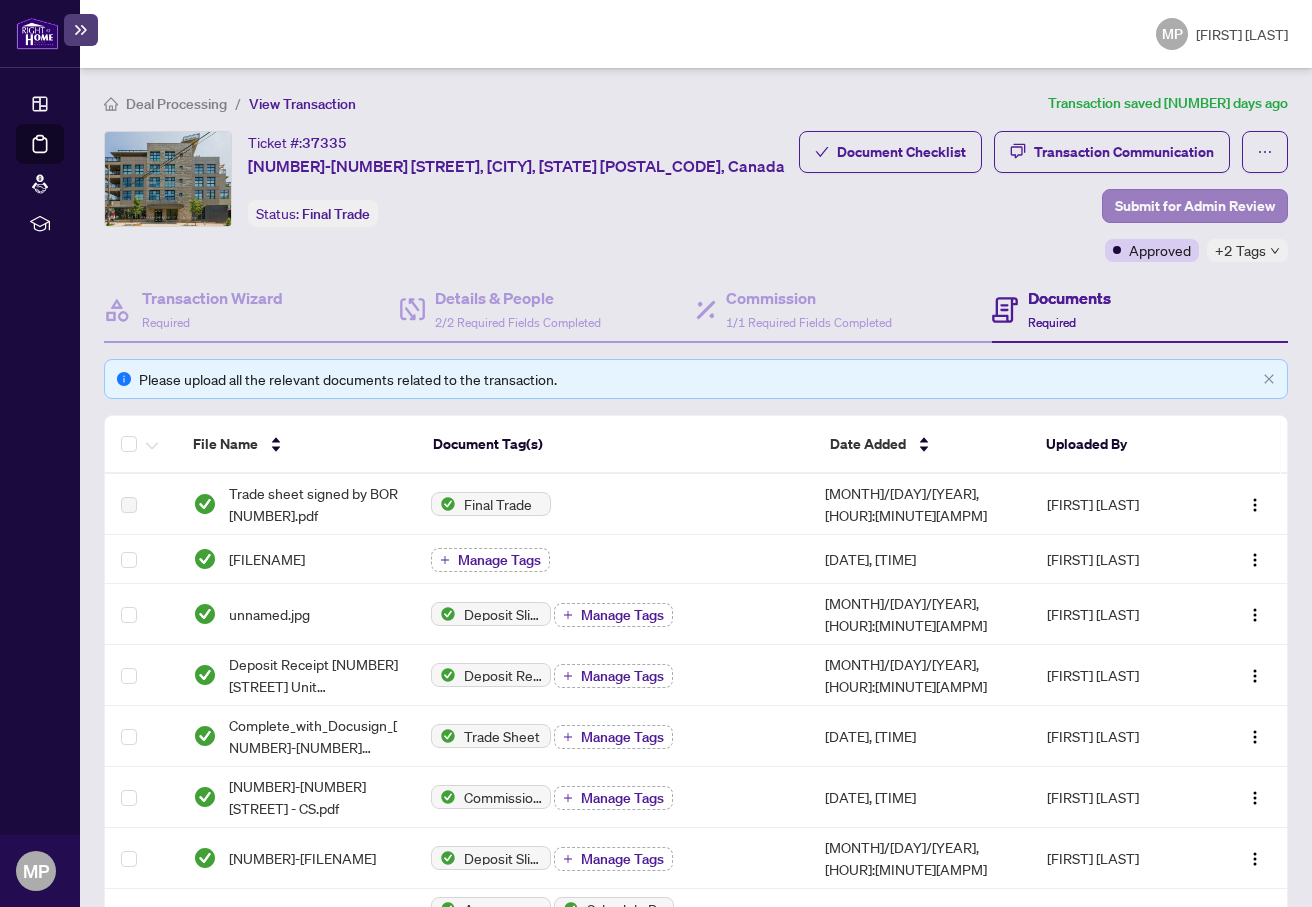 click on "Submit for Admin Review" at bounding box center (1195, 206) 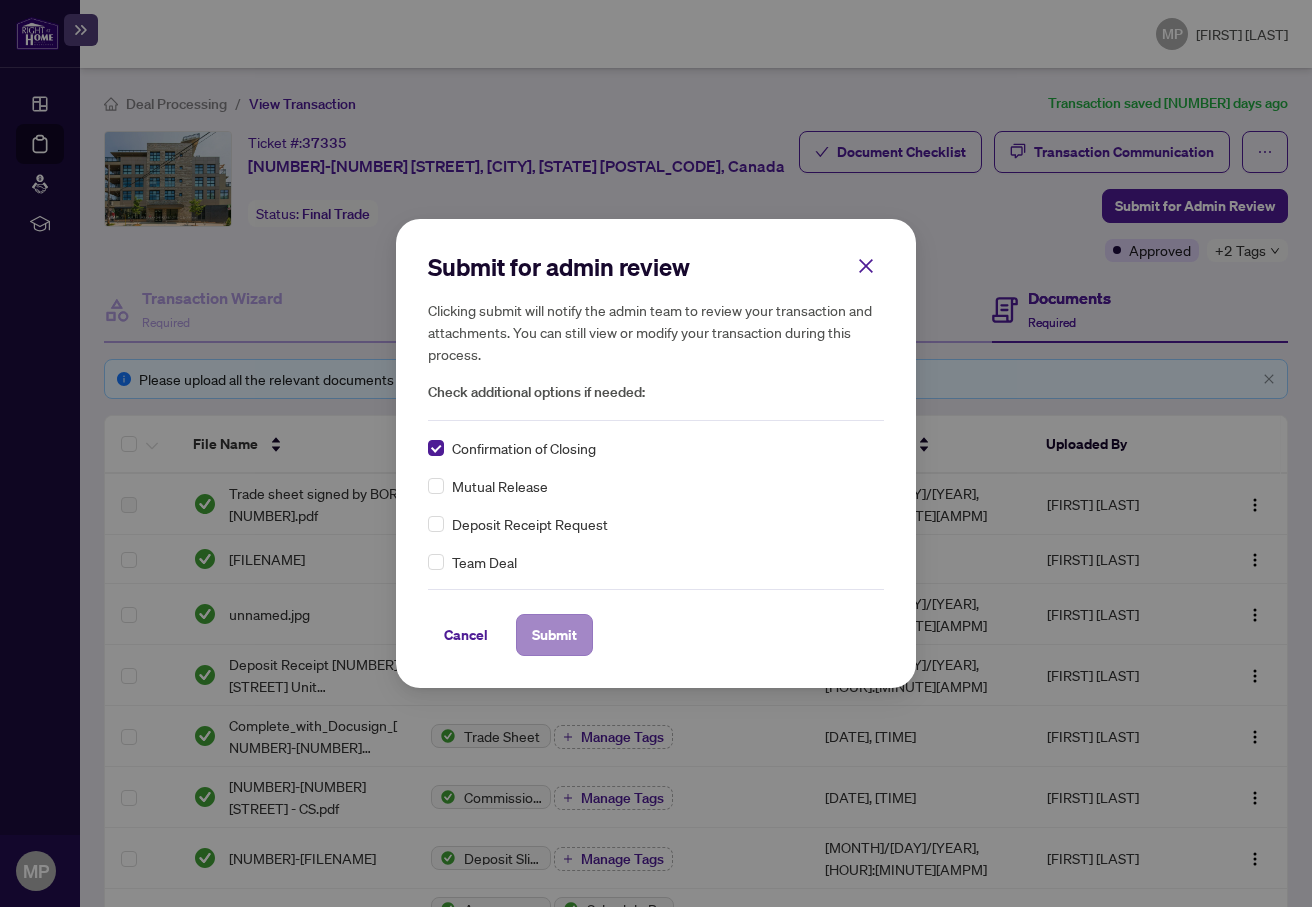 click on "Submit" at bounding box center [554, 635] 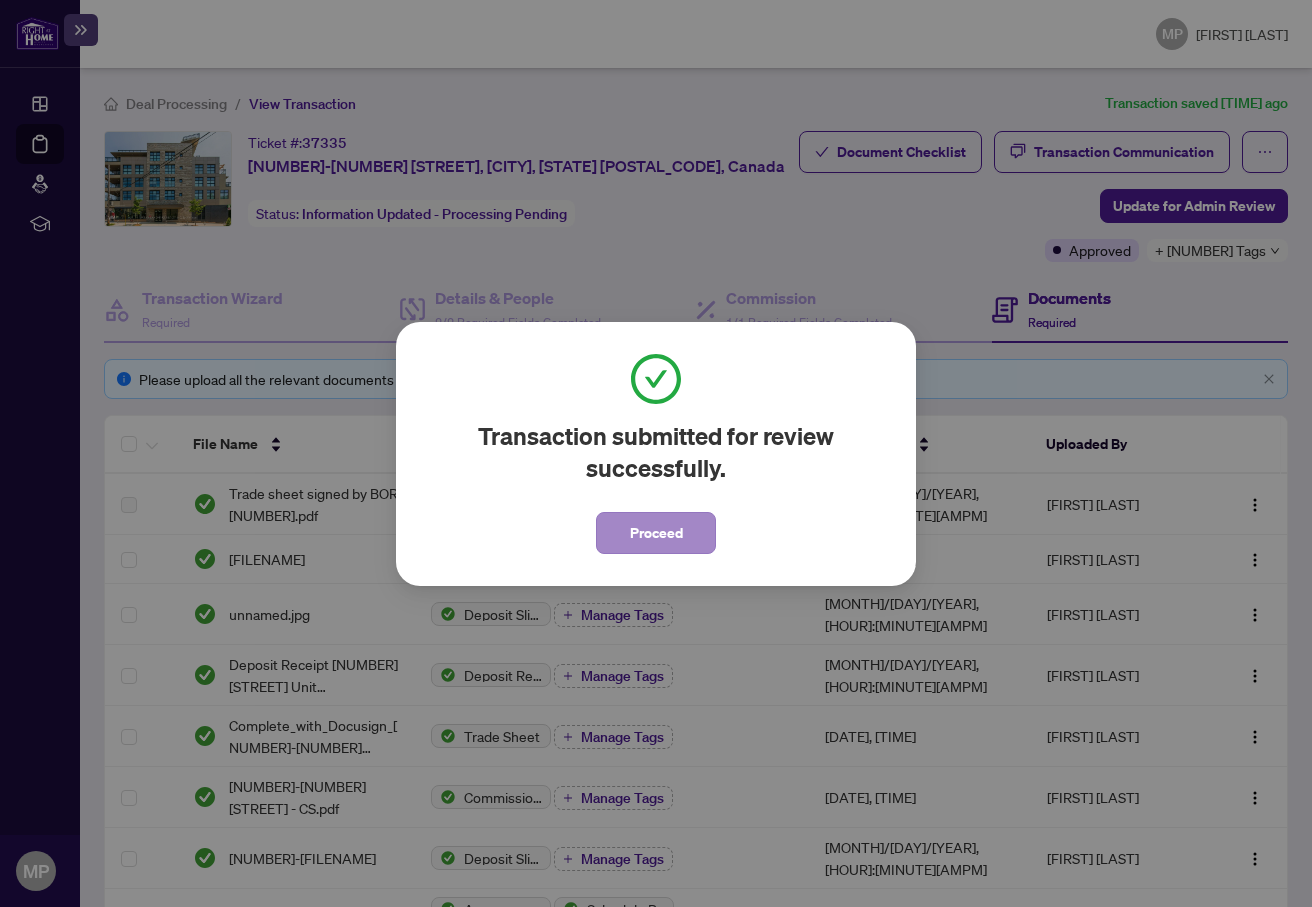 click on "Proceed" at bounding box center (656, 533) 